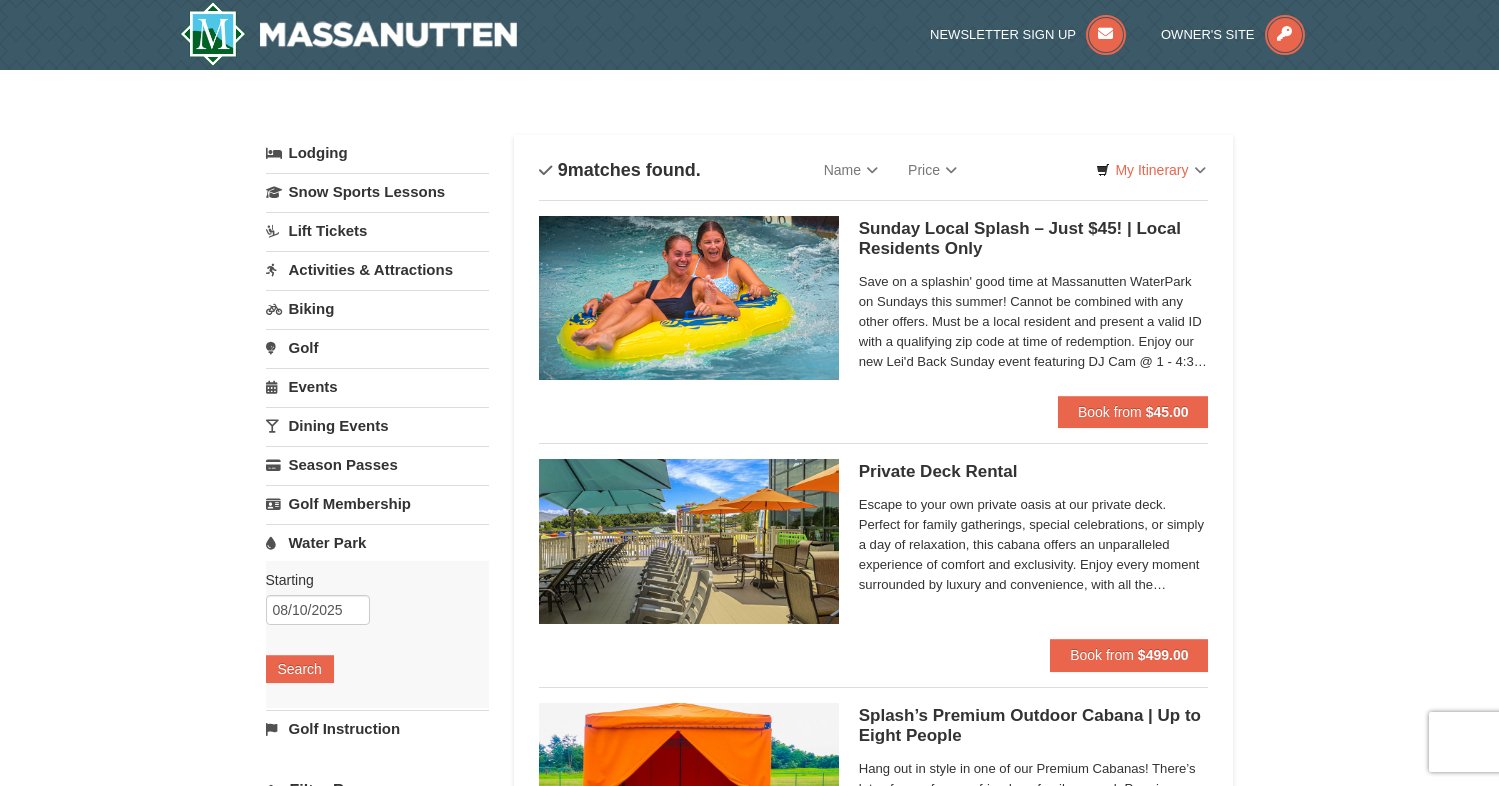 scroll, scrollTop: 0, scrollLeft: 0, axis: both 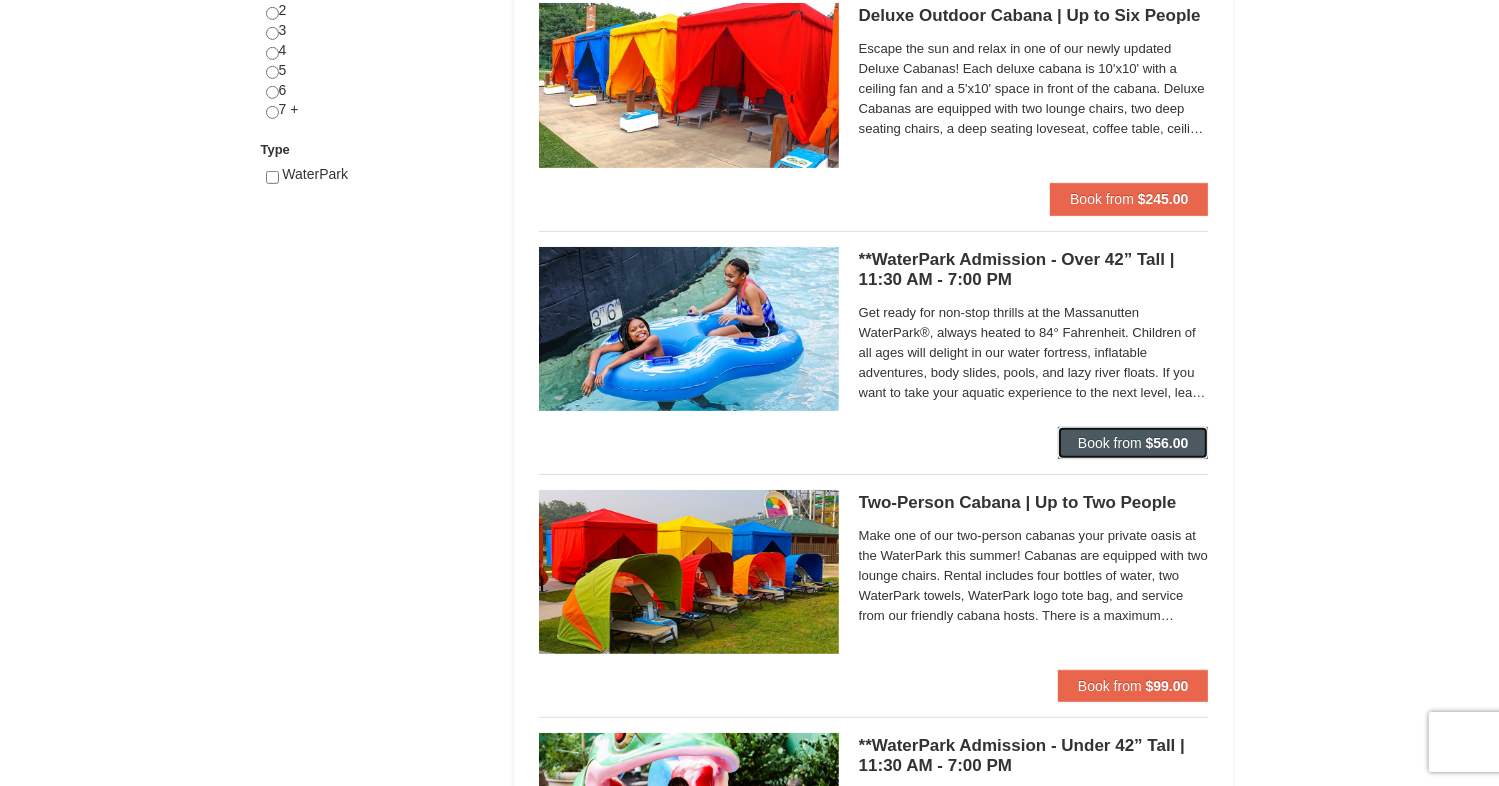 click on "Book from" at bounding box center (1110, 443) 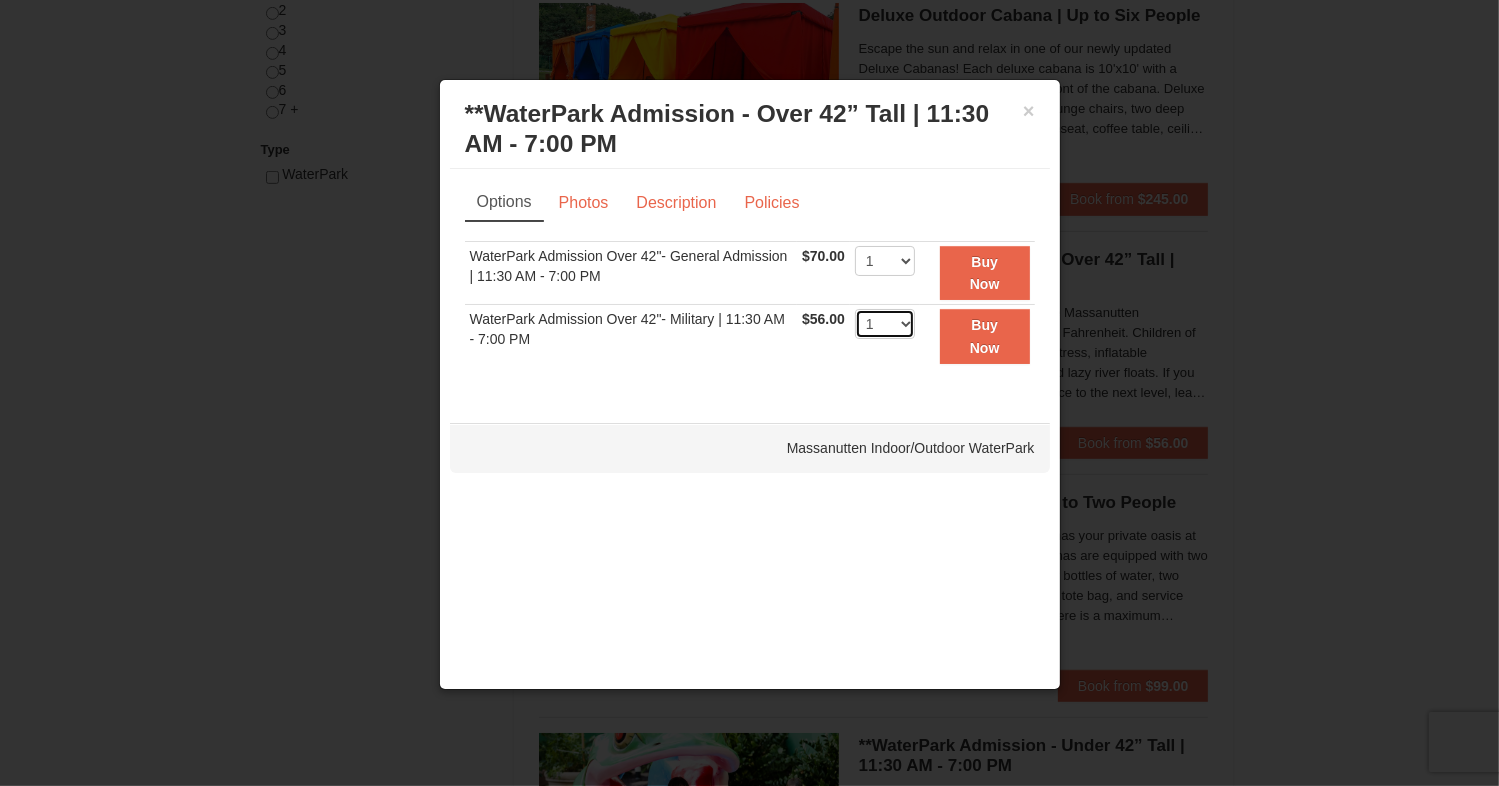 click on "1
2
3
4
5
6
7
8
9
10
11
12
13
14
15
16
17
18
19
20
21 22" at bounding box center [885, 324] 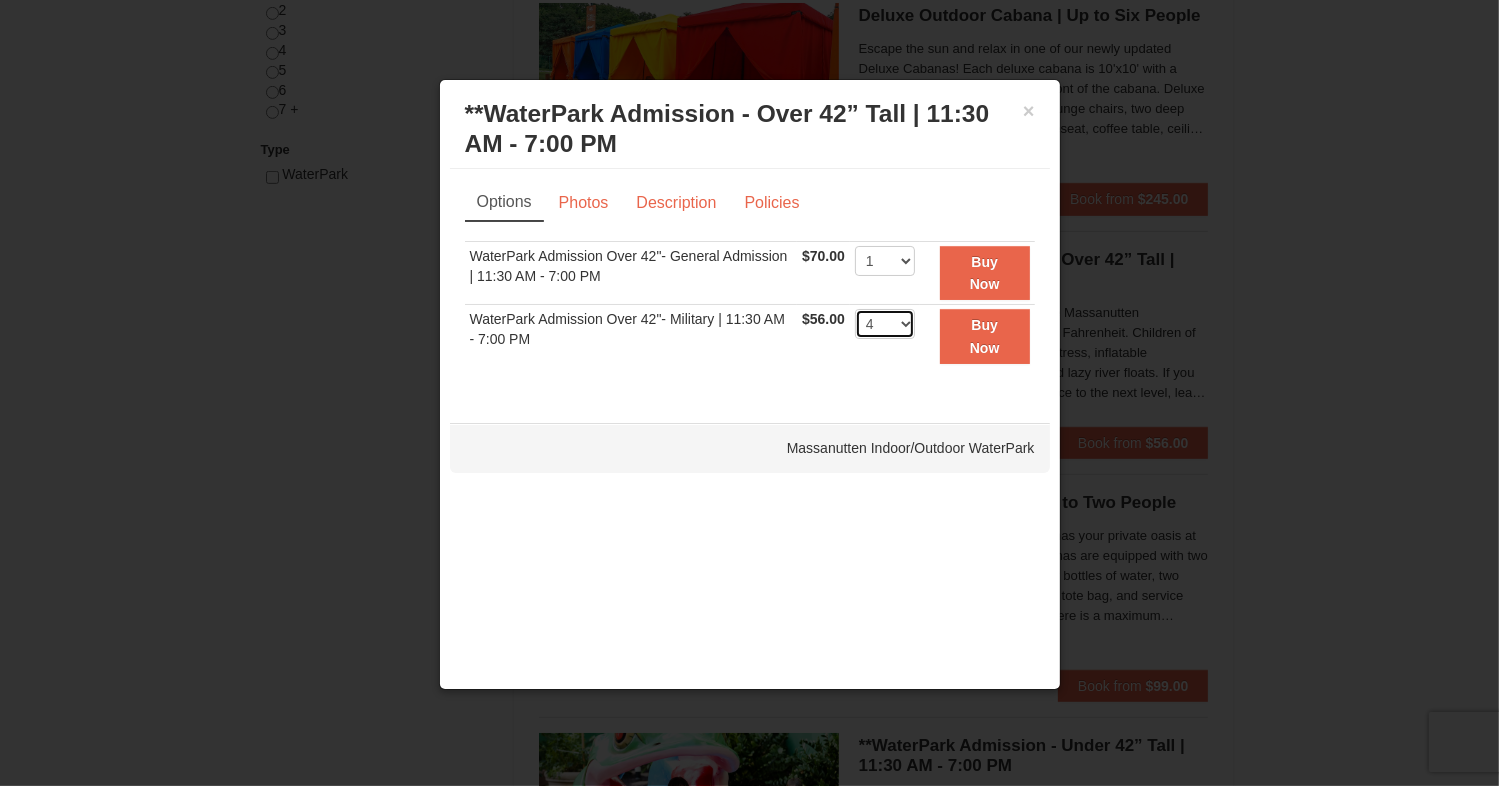 click on "1
2
3
4
5
6
7
8
9
10
11
12
13
14
15
16
17
18
19
20
21 22" at bounding box center [885, 324] 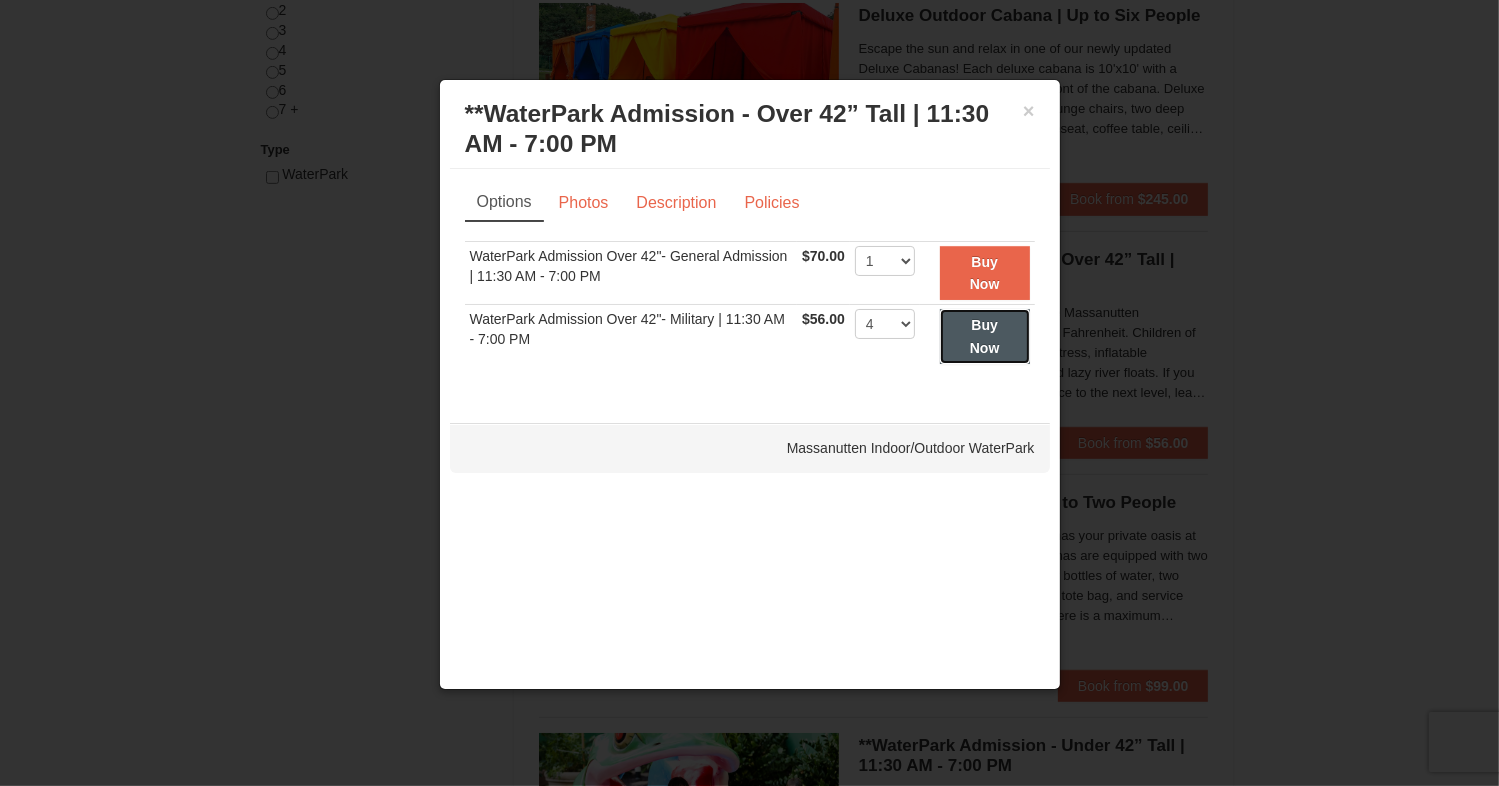 click on "Buy Now" at bounding box center [985, 336] 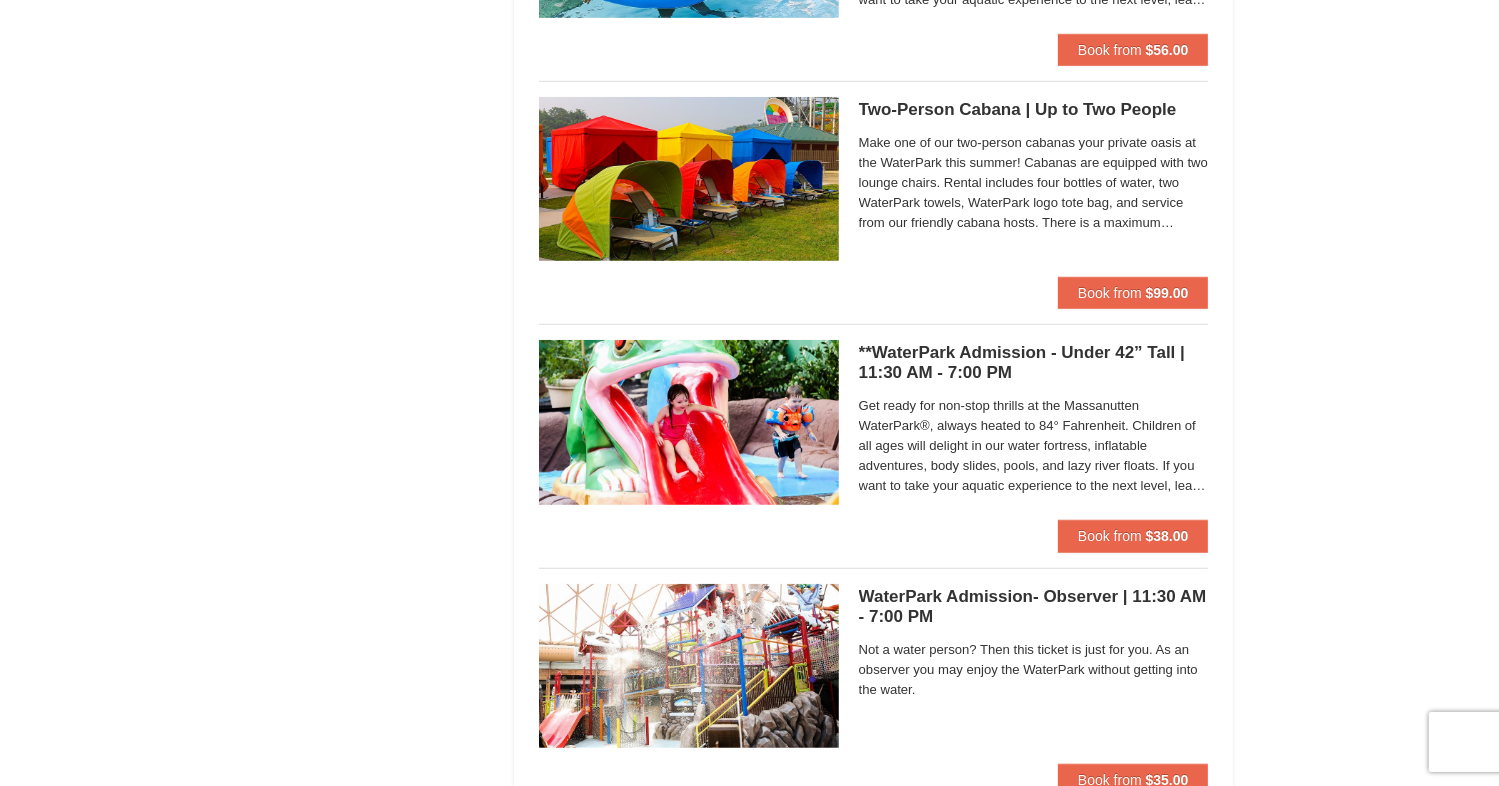 scroll, scrollTop: 1352, scrollLeft: 0, axis: vertical 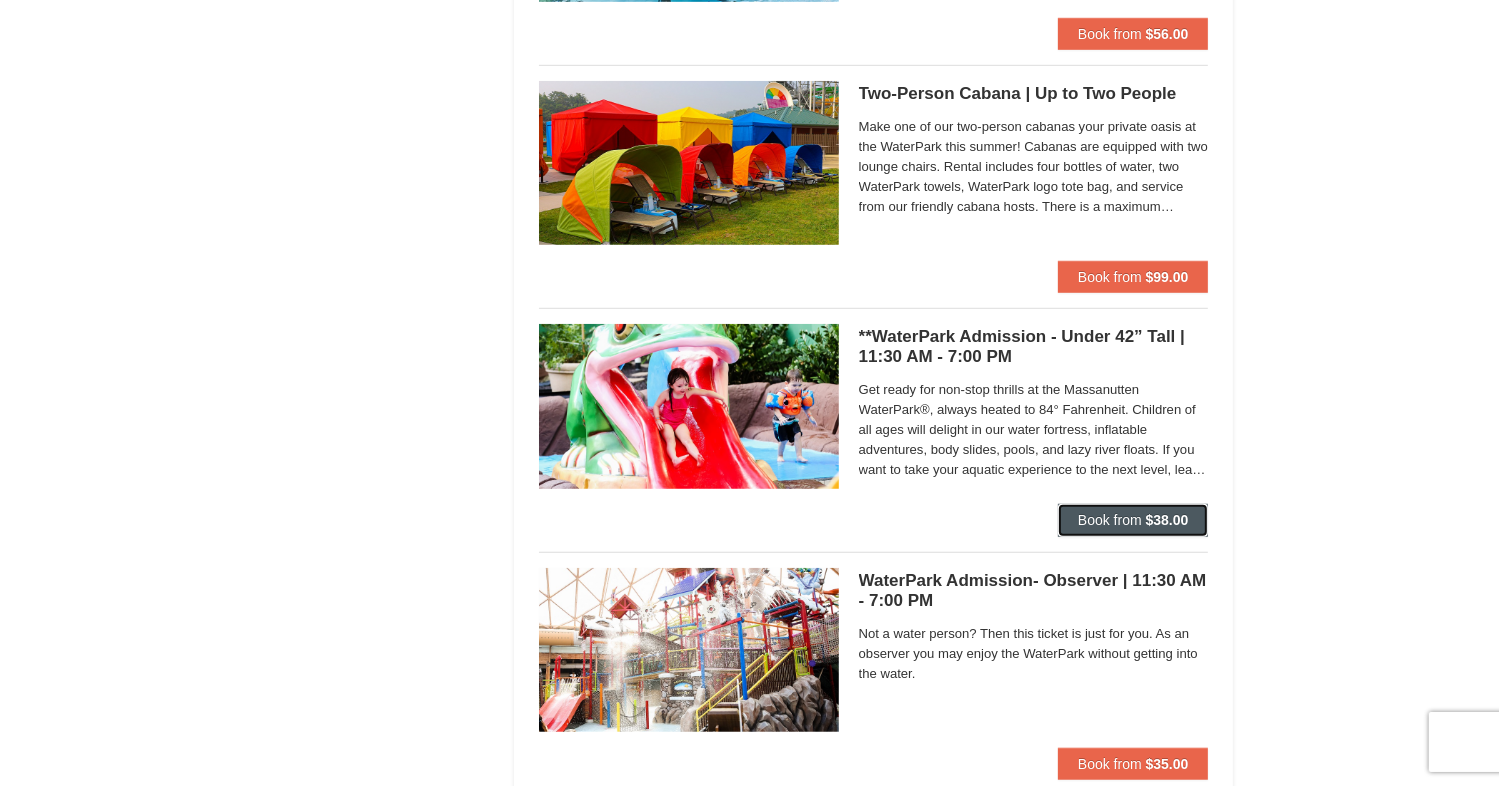 click on "Book from   $38.00" at bounding box center (1133, 520) 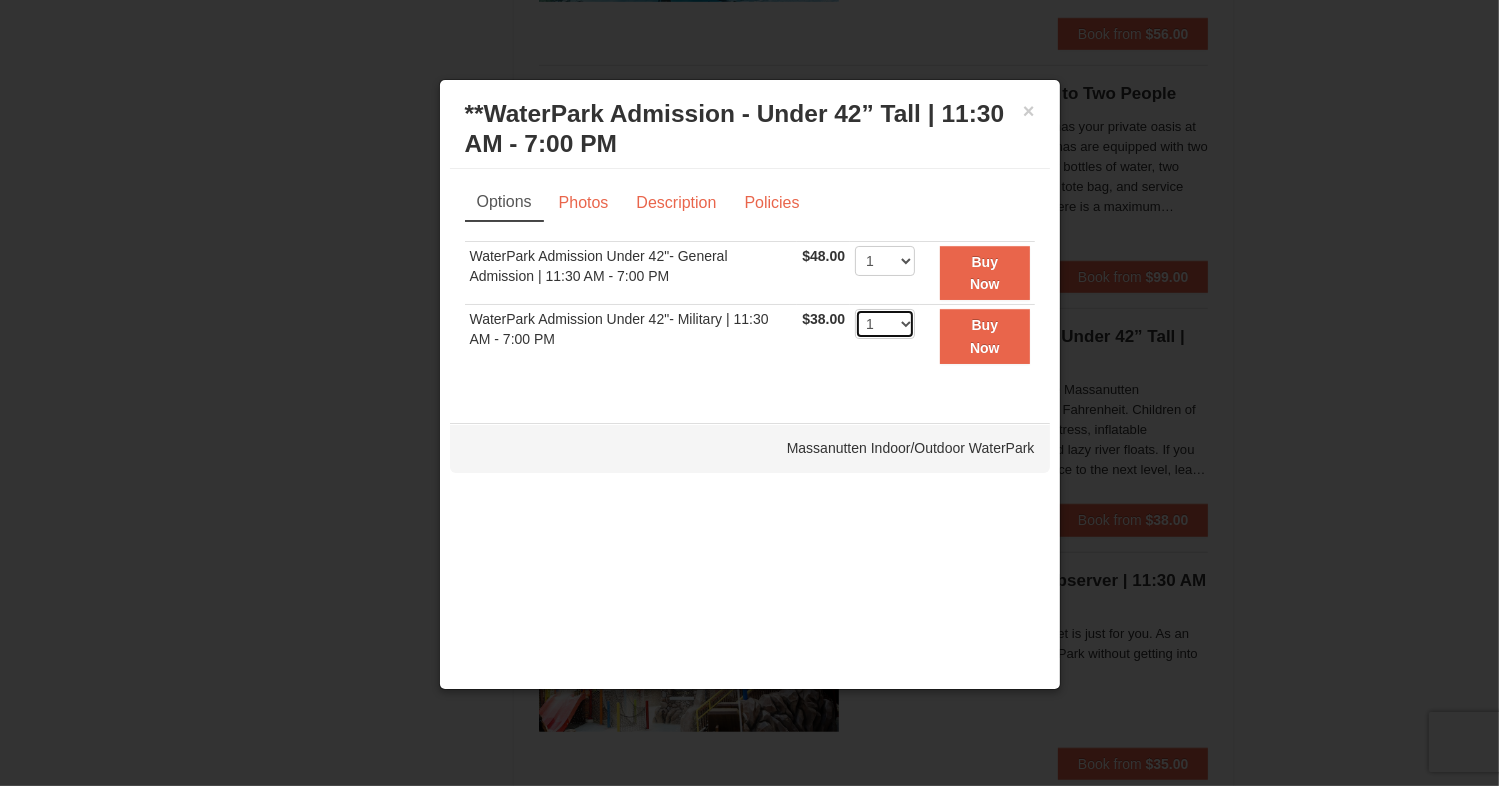 click on "1
2
3
4
5
6
7
8
9
10
11
12
13
14
15
16
17
18
19
20
21 22" at bounding box center [885, 324] 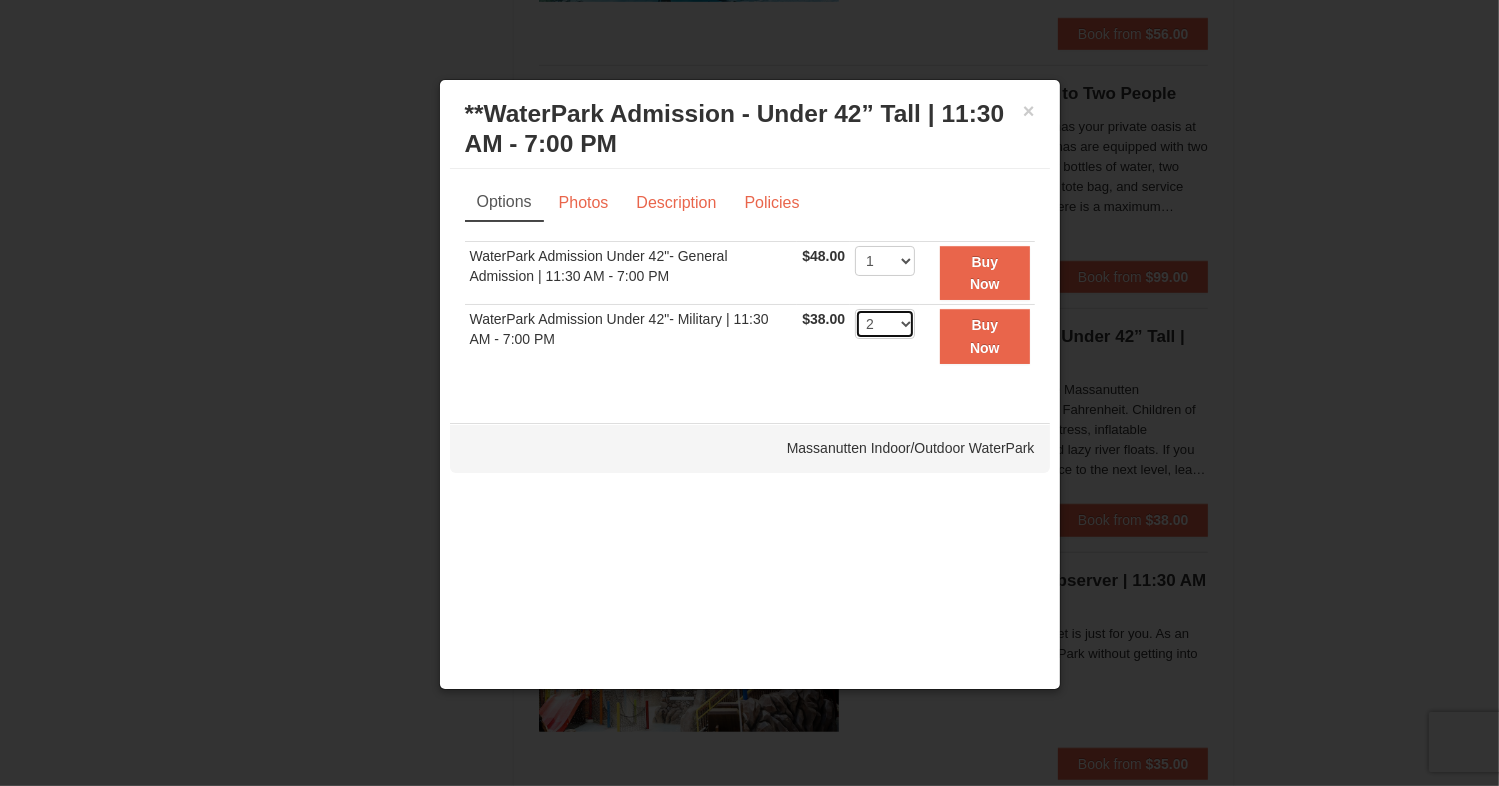 click on "1
2
3
4
5
6
7
8
9
10
11
12
13
14
15
16
17
18
19
20
21 22" at bounding box center [885, 324] 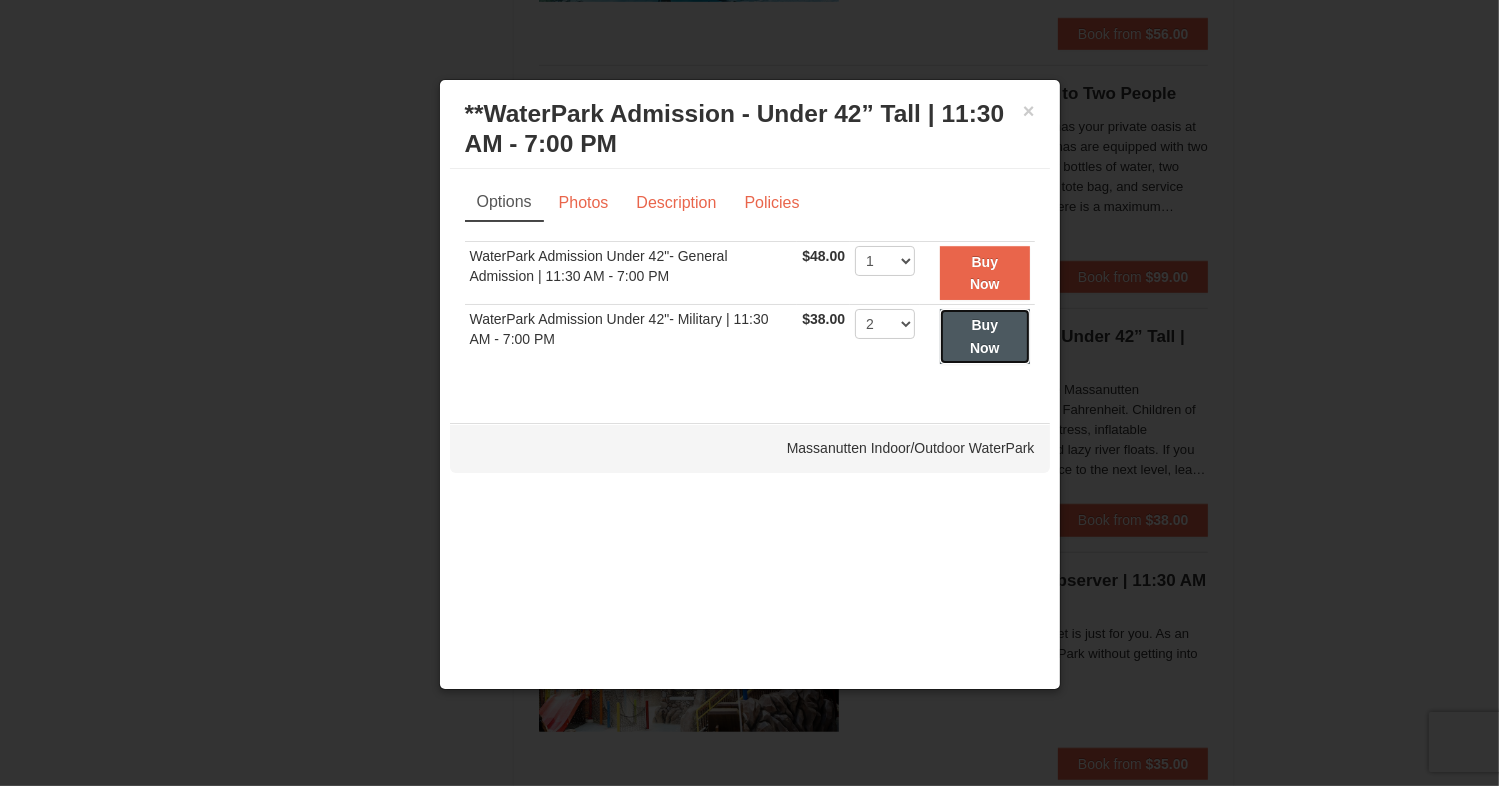 click on "Buy Now" at bounding box center [985, 336] 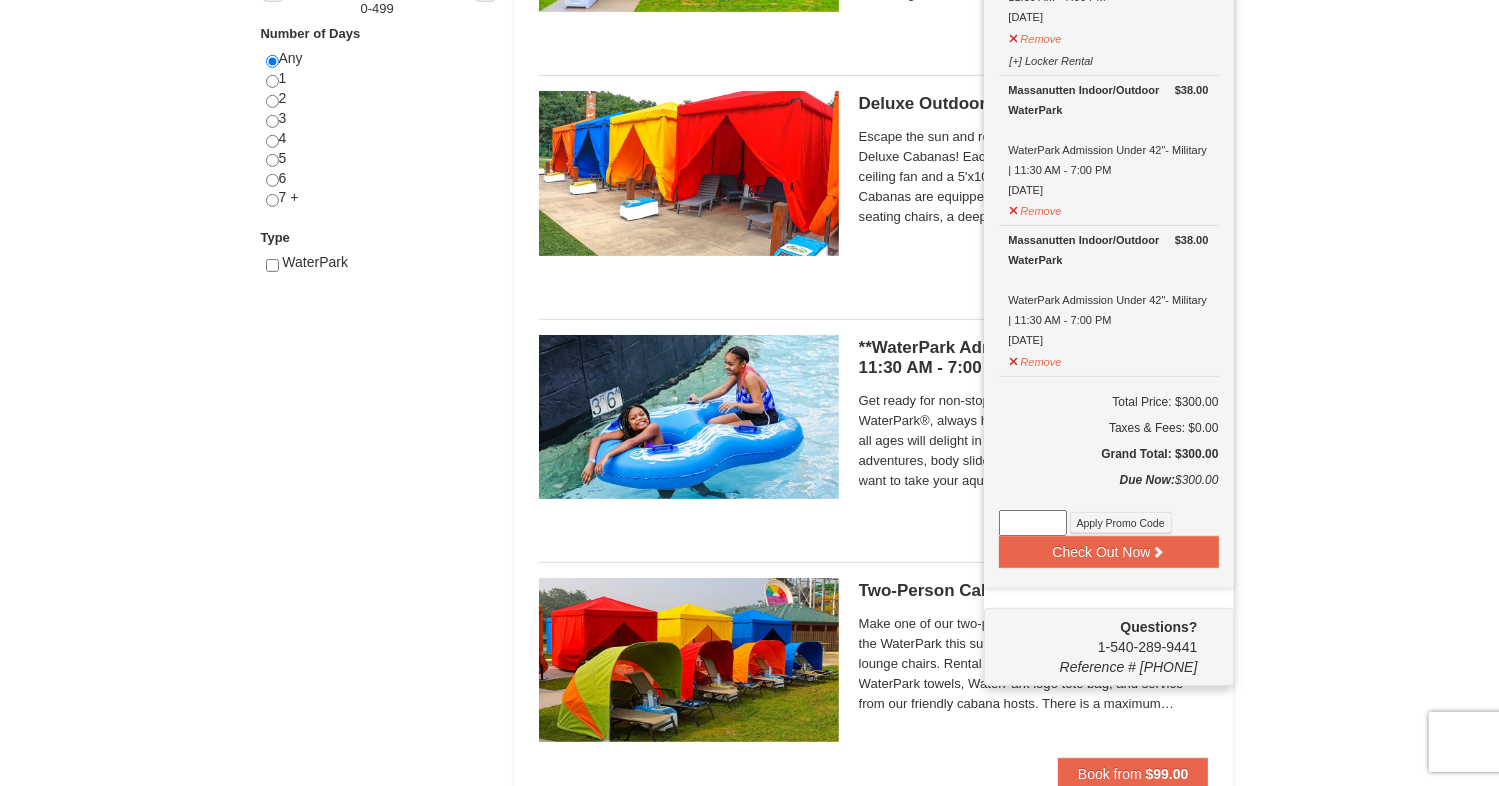 scroll, scrollTop: 856, scrollLeft: 0, axis: vertical 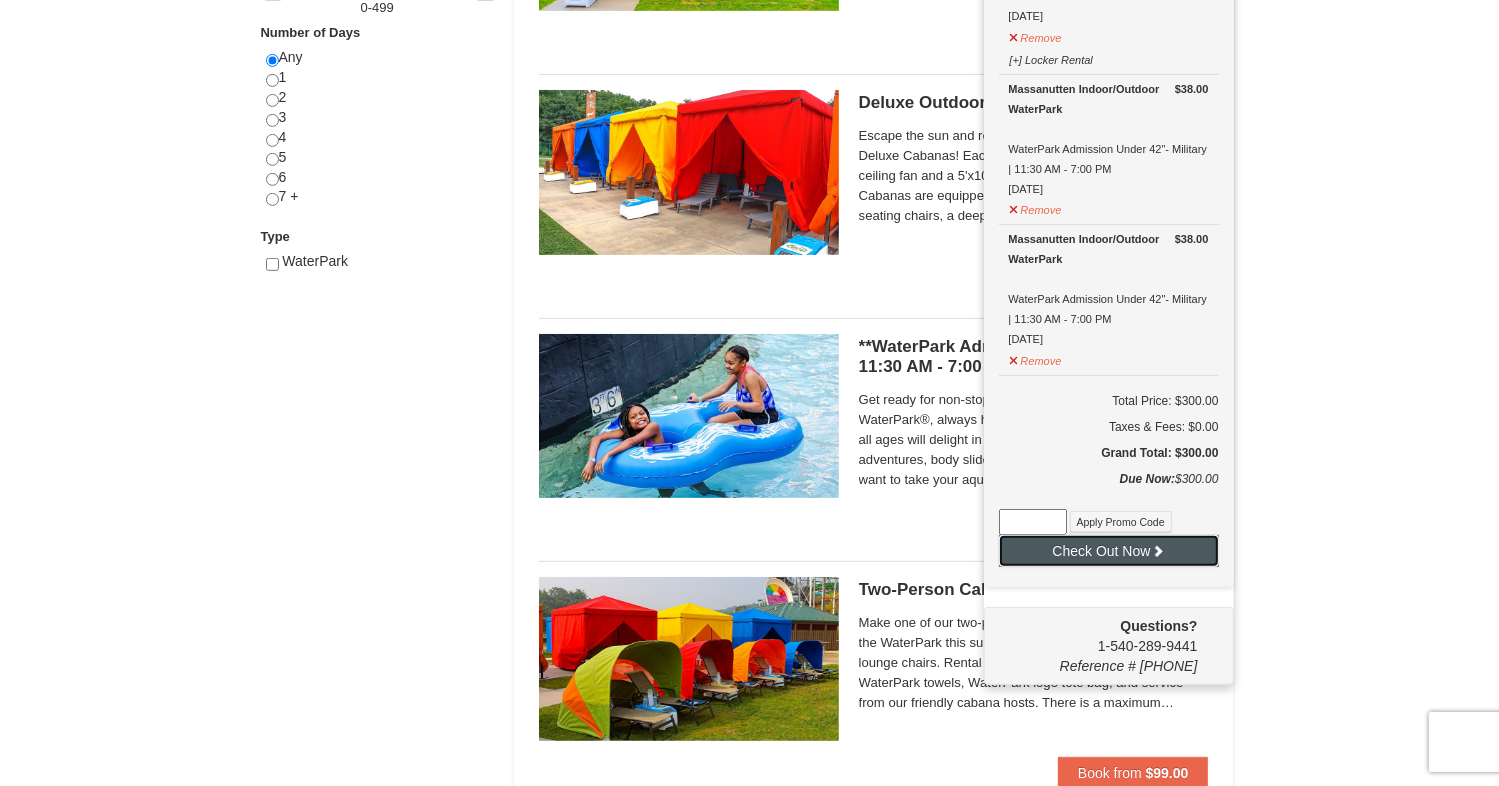 click on "Check Out Now" at bounding box center [1109, 551] 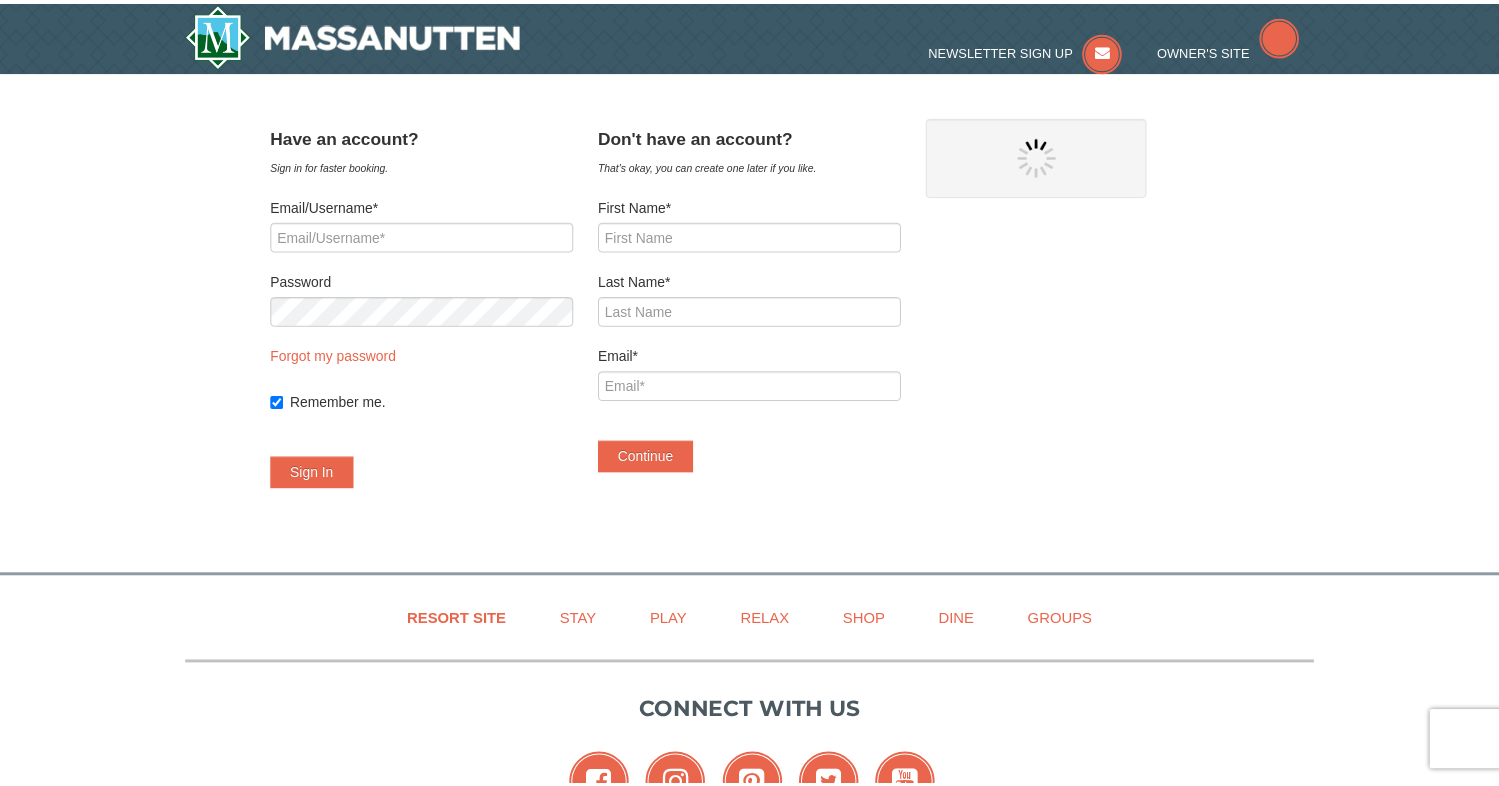 scroll, scrollTop: 0, scrollLeft: 0, axis: both 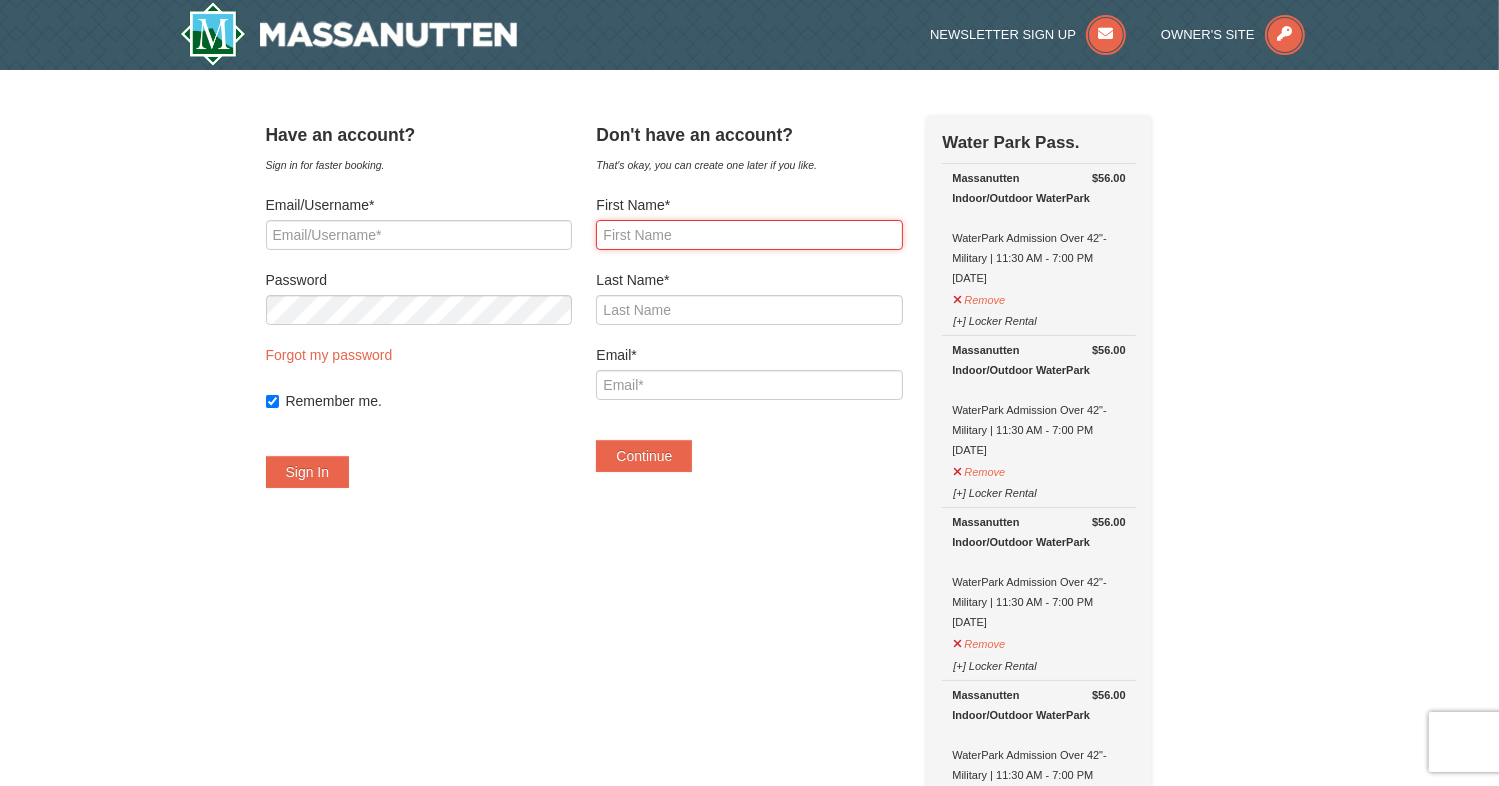 click on "First Name*" at bounding box center (749, 235) 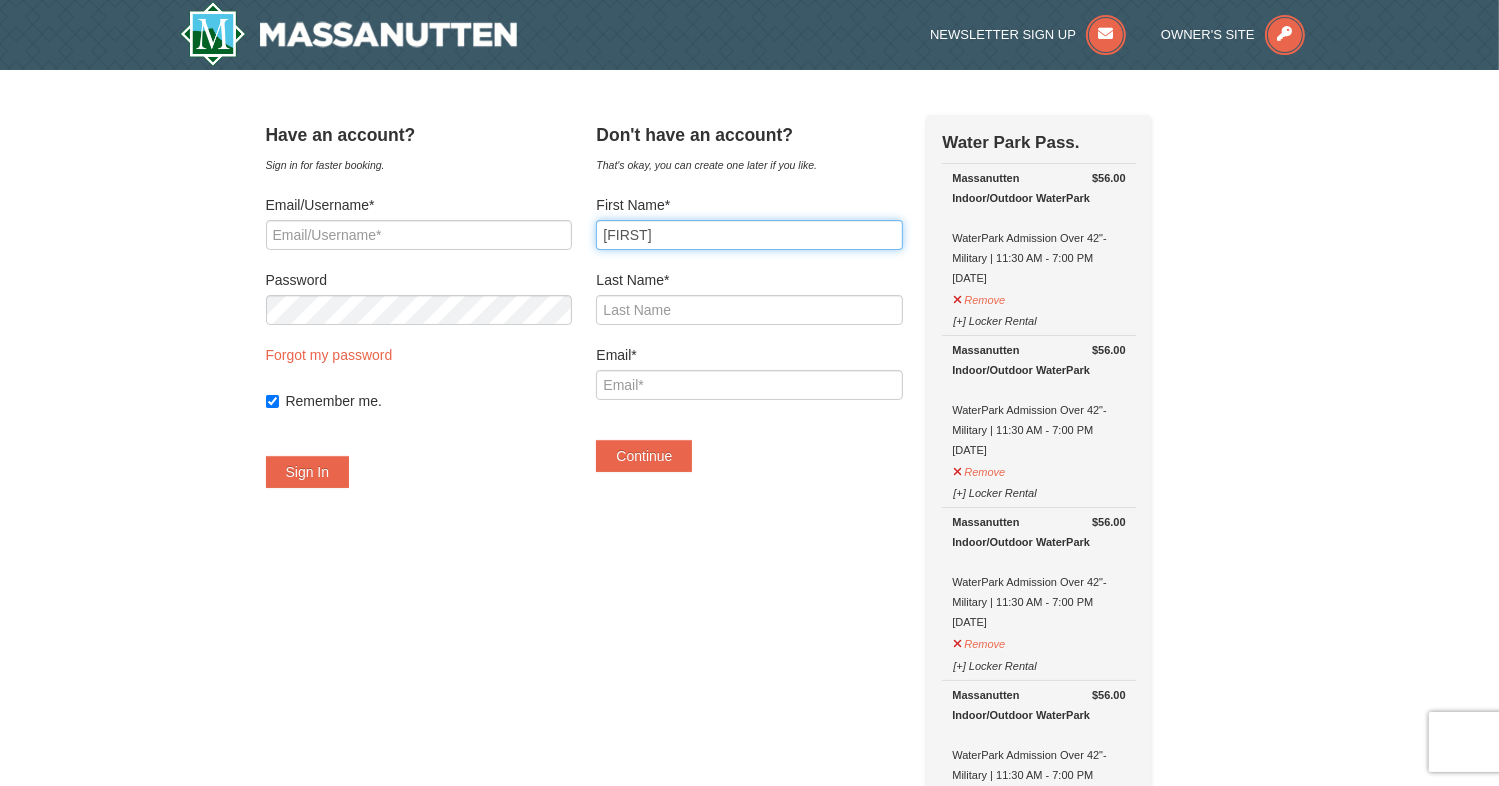 type on "McEnroe" 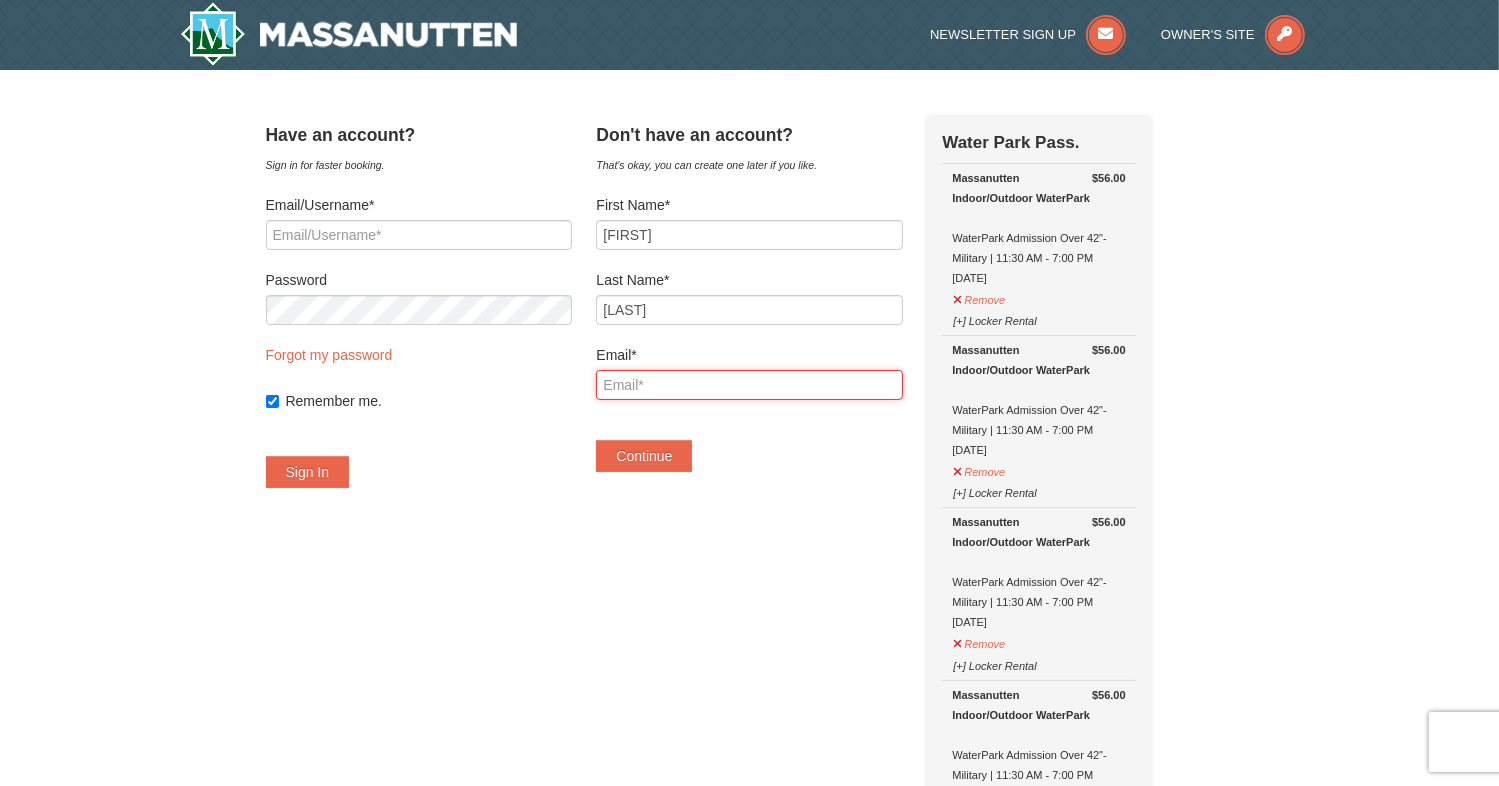 type on "[EMAIL]" 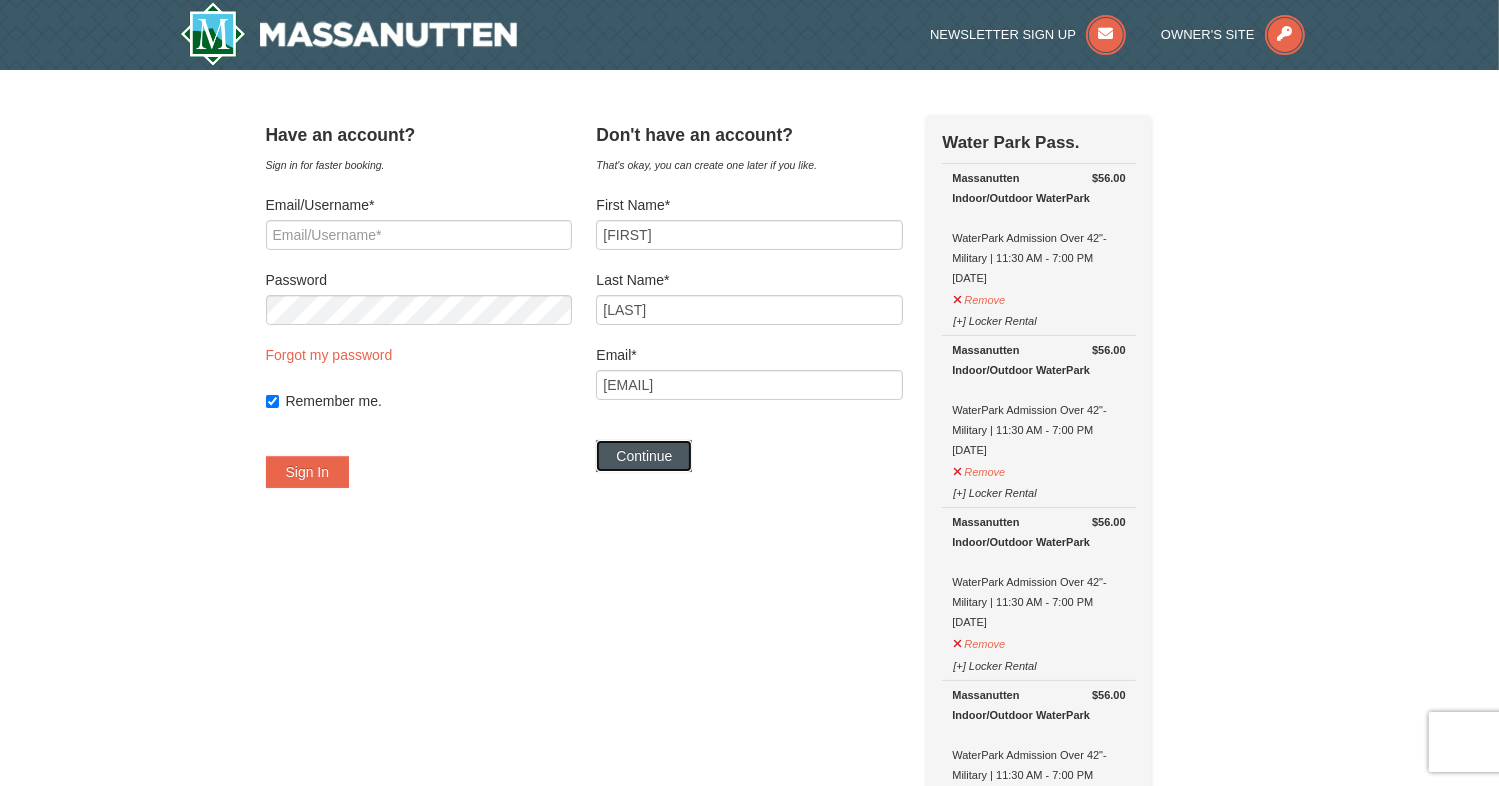 click on "Continue" at bounding box center [644, 456] 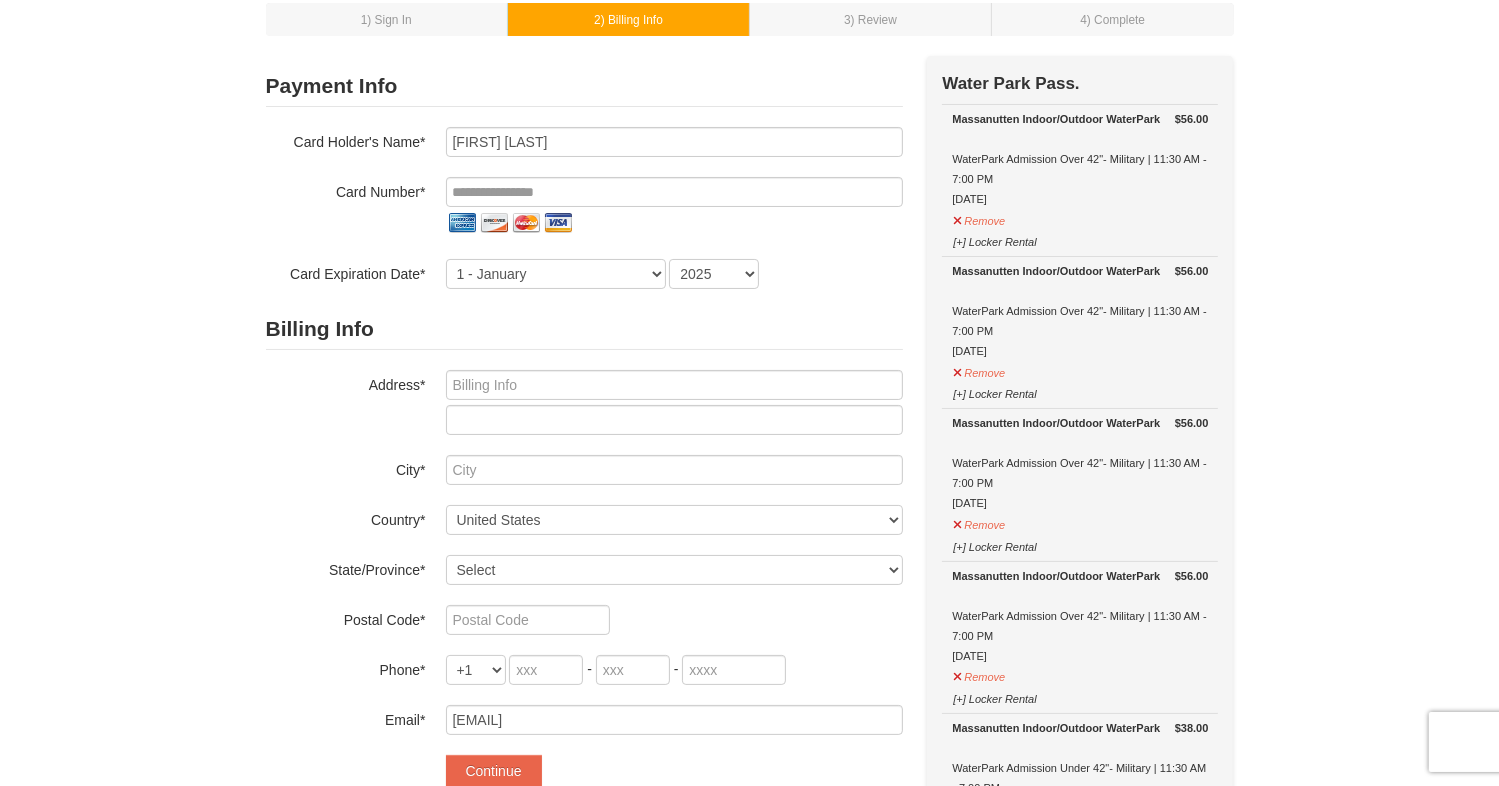 scroll, scrollTop: 112, scrollLeft: 0, axis: vertical 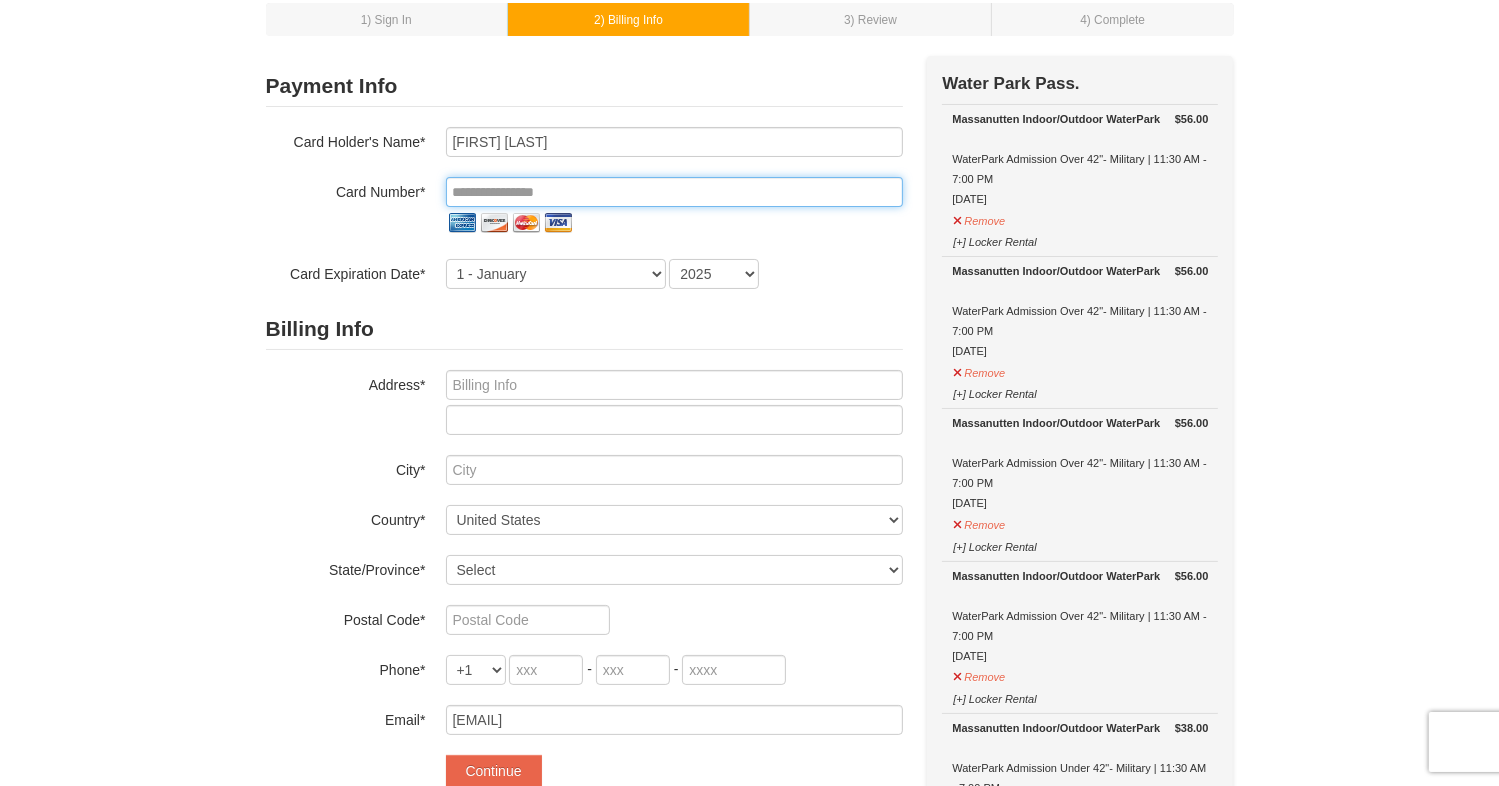 click at bounding box center [674, 192] 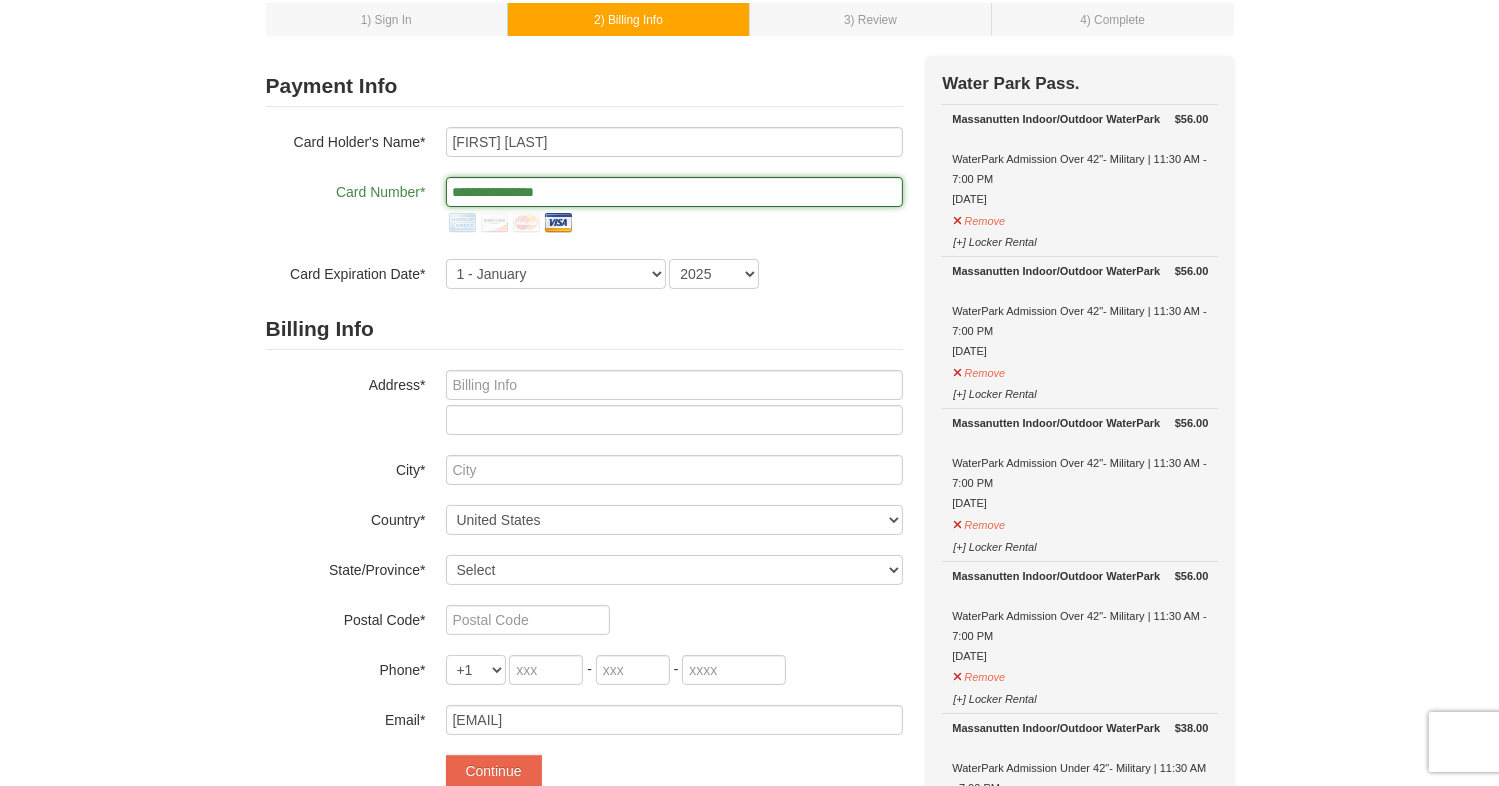 type on "**********" 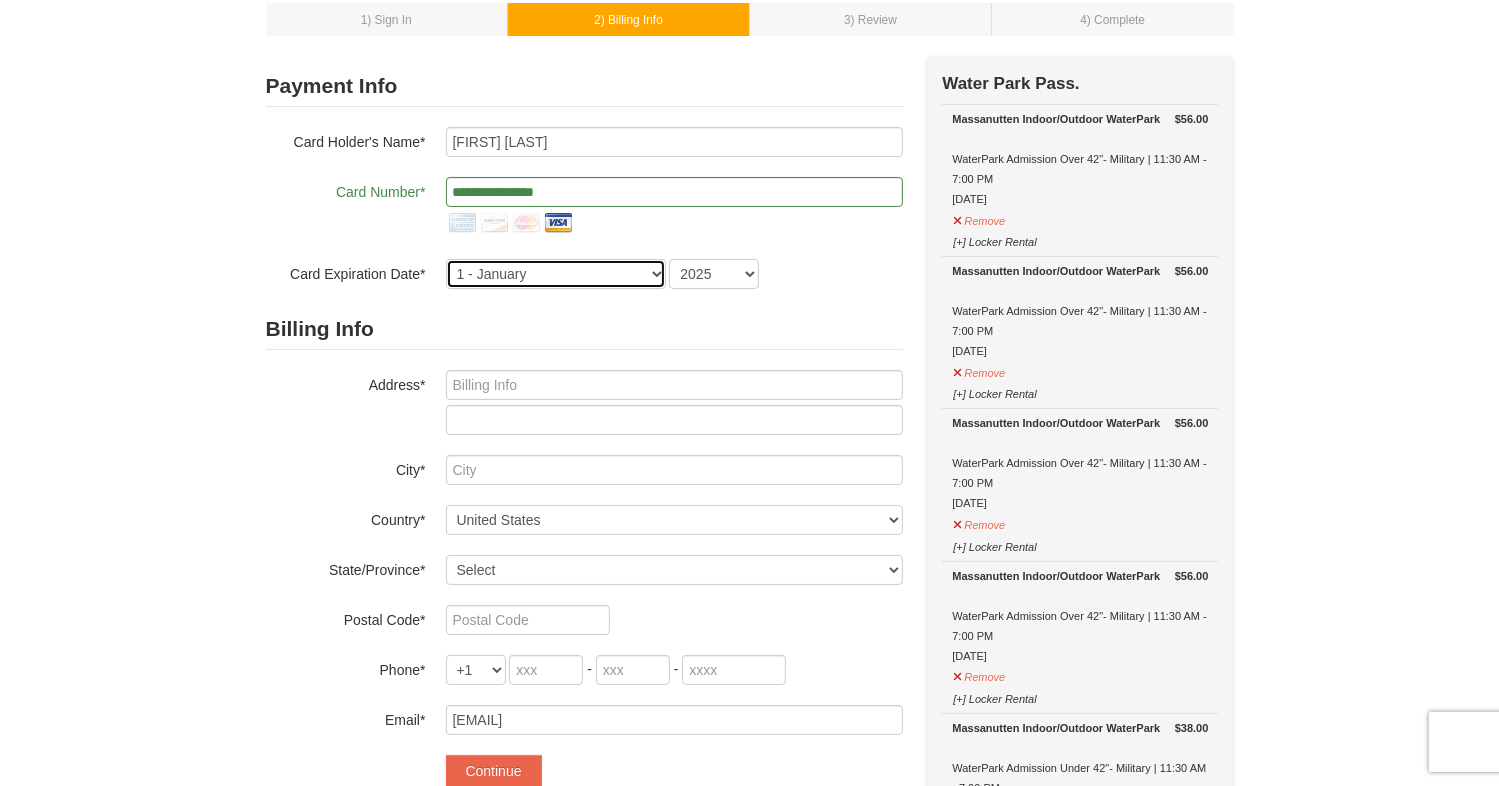 click on "1 - January 2 - February 3 - March 4 - April 5 - May 6 - June 7 - July 8 - August 9 - September 10 - October 11 - November 12 - December" at bounding box center [556, 274] 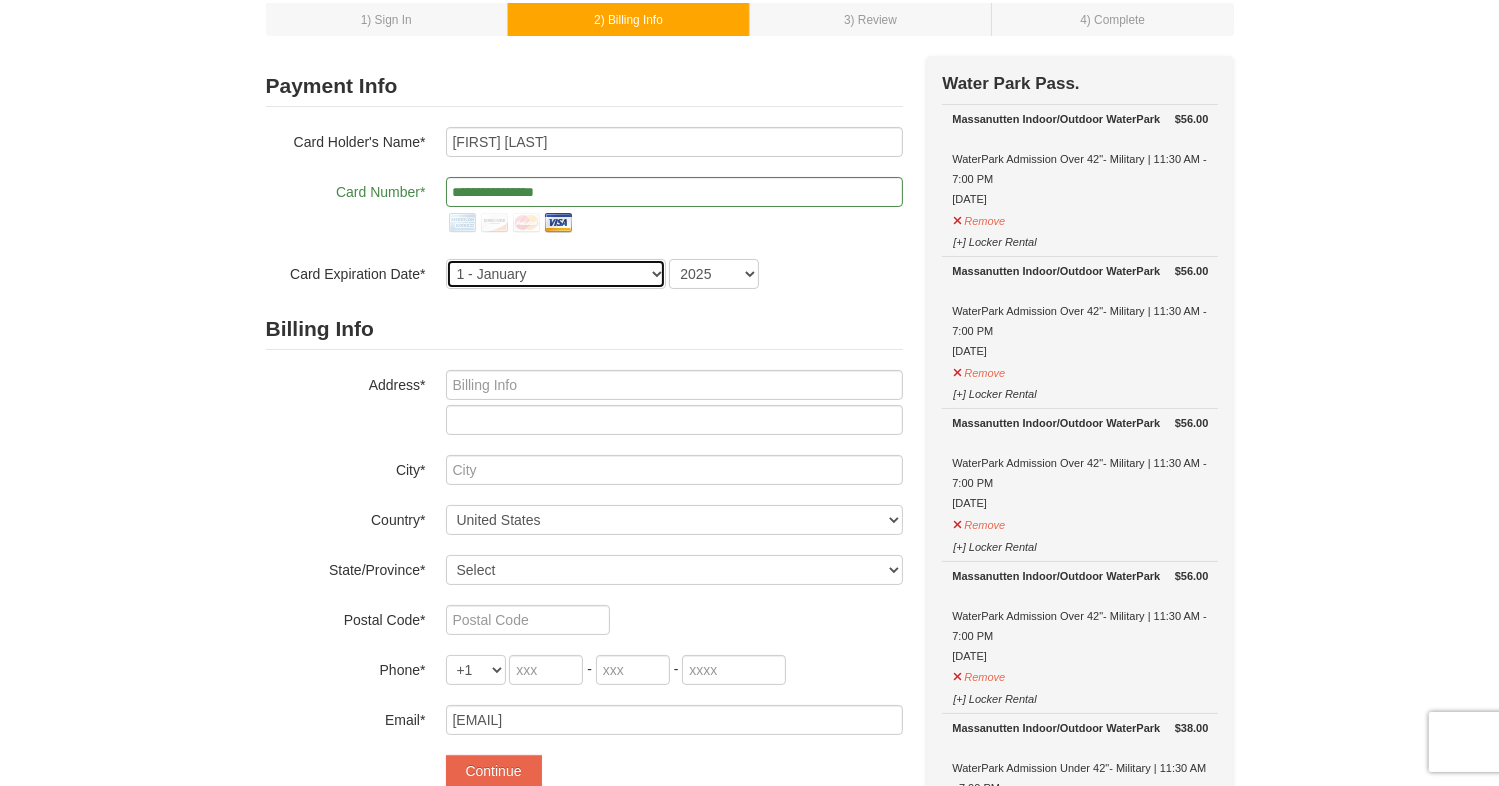 select on "5" 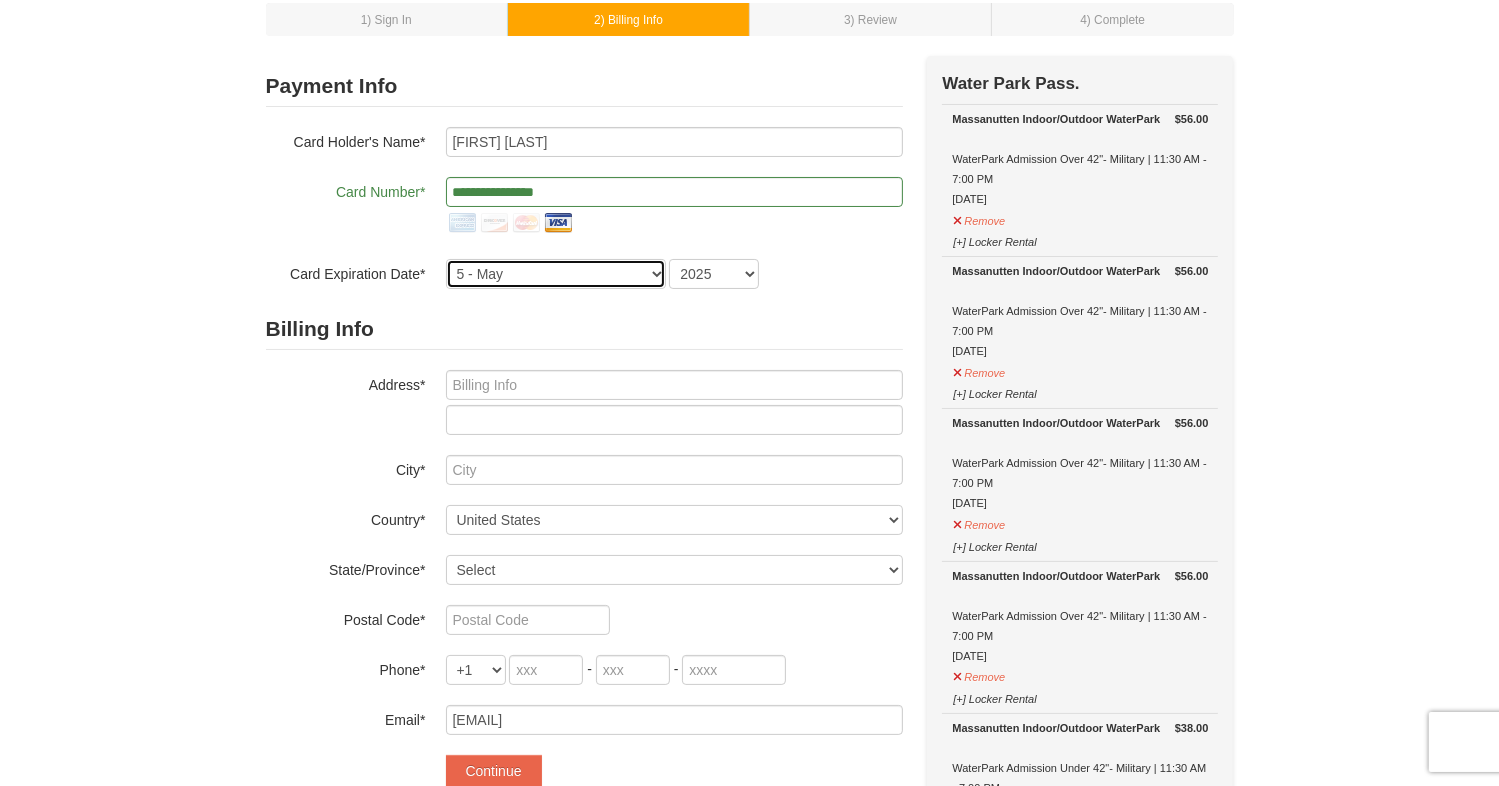 click on "1 - January 2 - February 3 - March 4 - April 5 - May 6 - June 7 - July 8 - August 9 - September 10 - October 11 - November 12 - December" at bounding box center [556, 274] 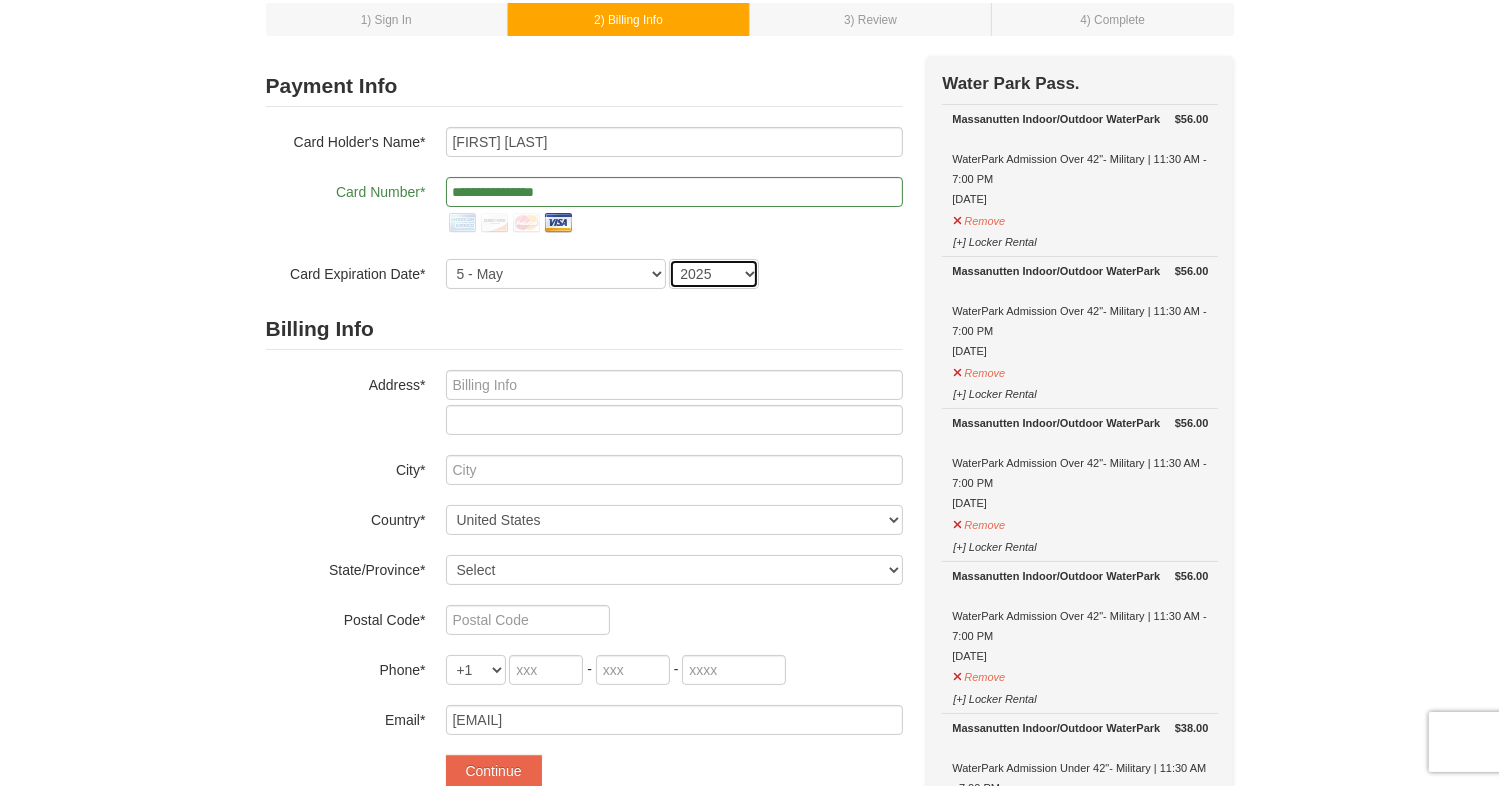 click on "2025 2026 2027 2028 2029 2030 2031 2032 2033 2034" at bounding box center (714, 274) 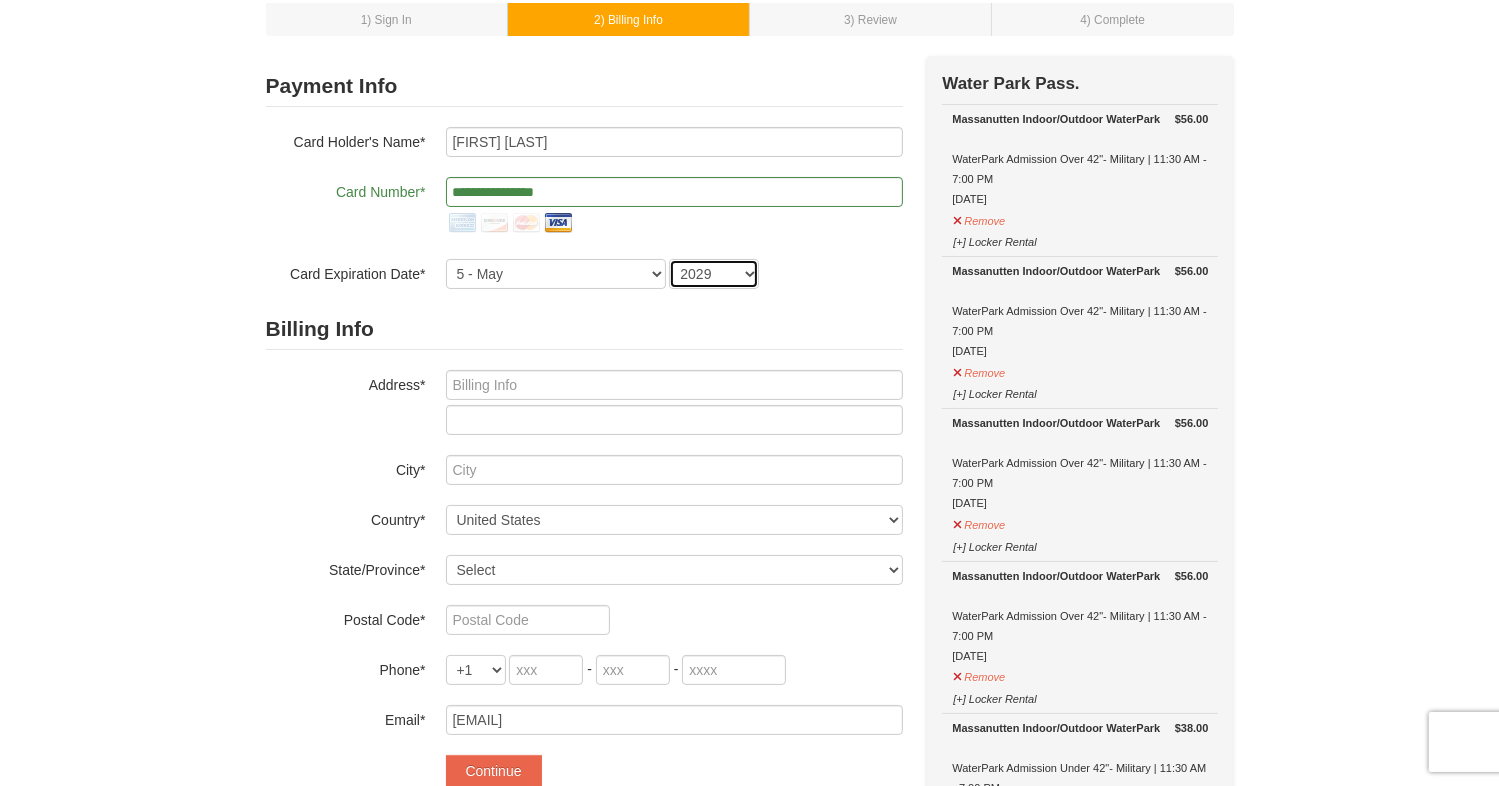 click on "2025 2026 2027 2028 2029 2030 2031 2032 2033 2034" at bounding box center [714, 274] 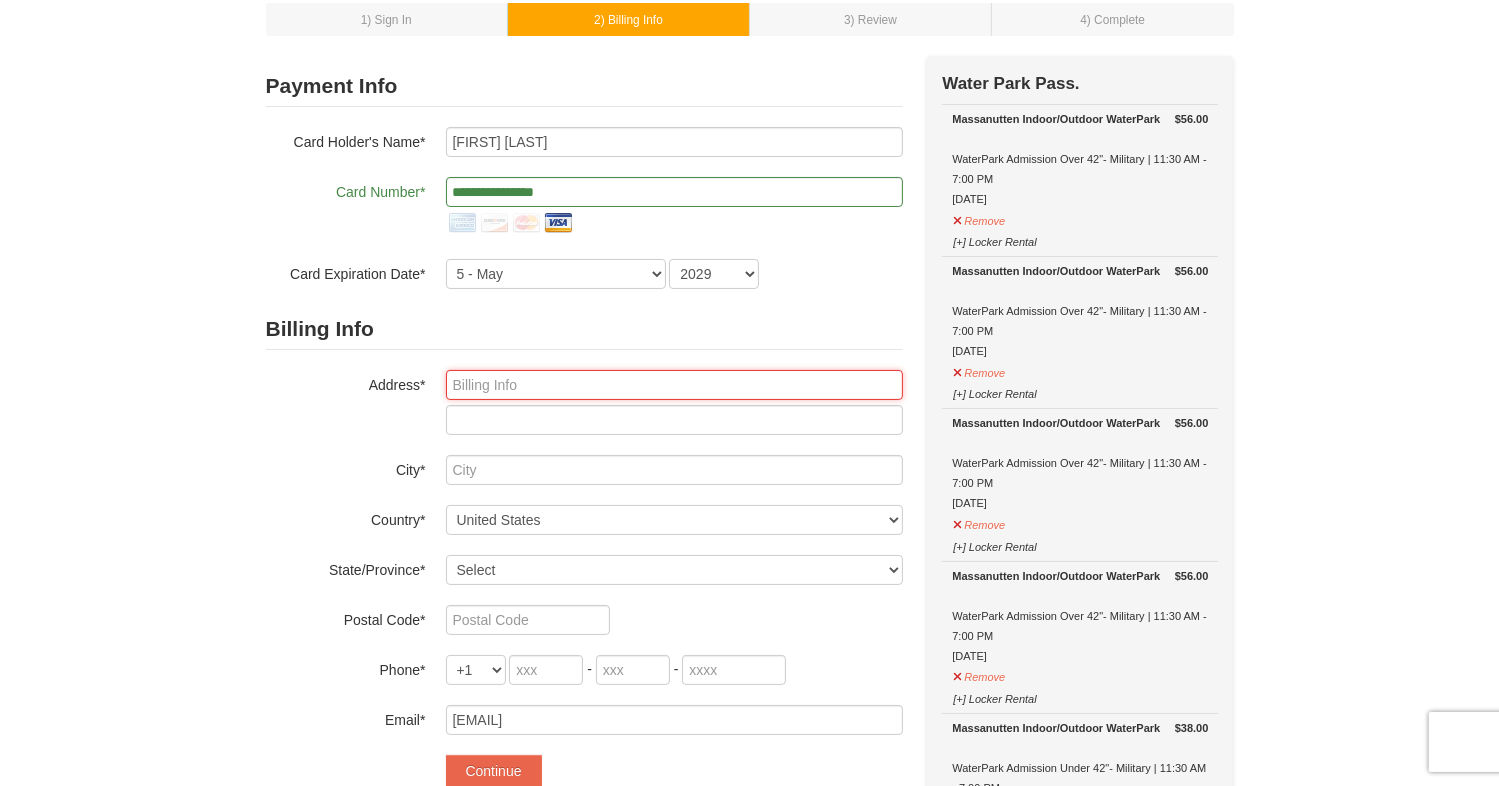 click at bounding box center [674, 385] 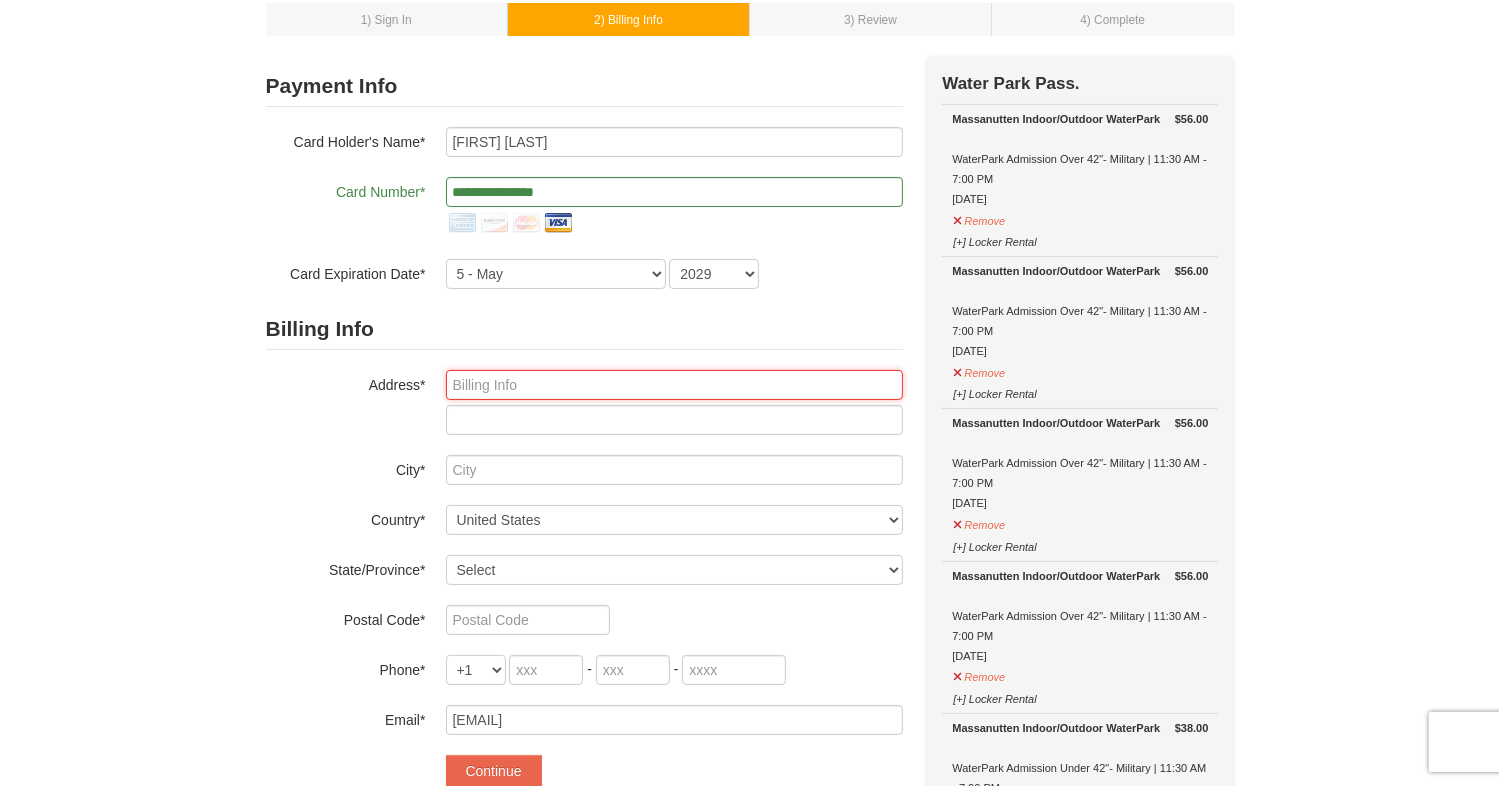 type on "[NUMBER] [STREET] [STREET_NAME] [STREET_TYPE]" 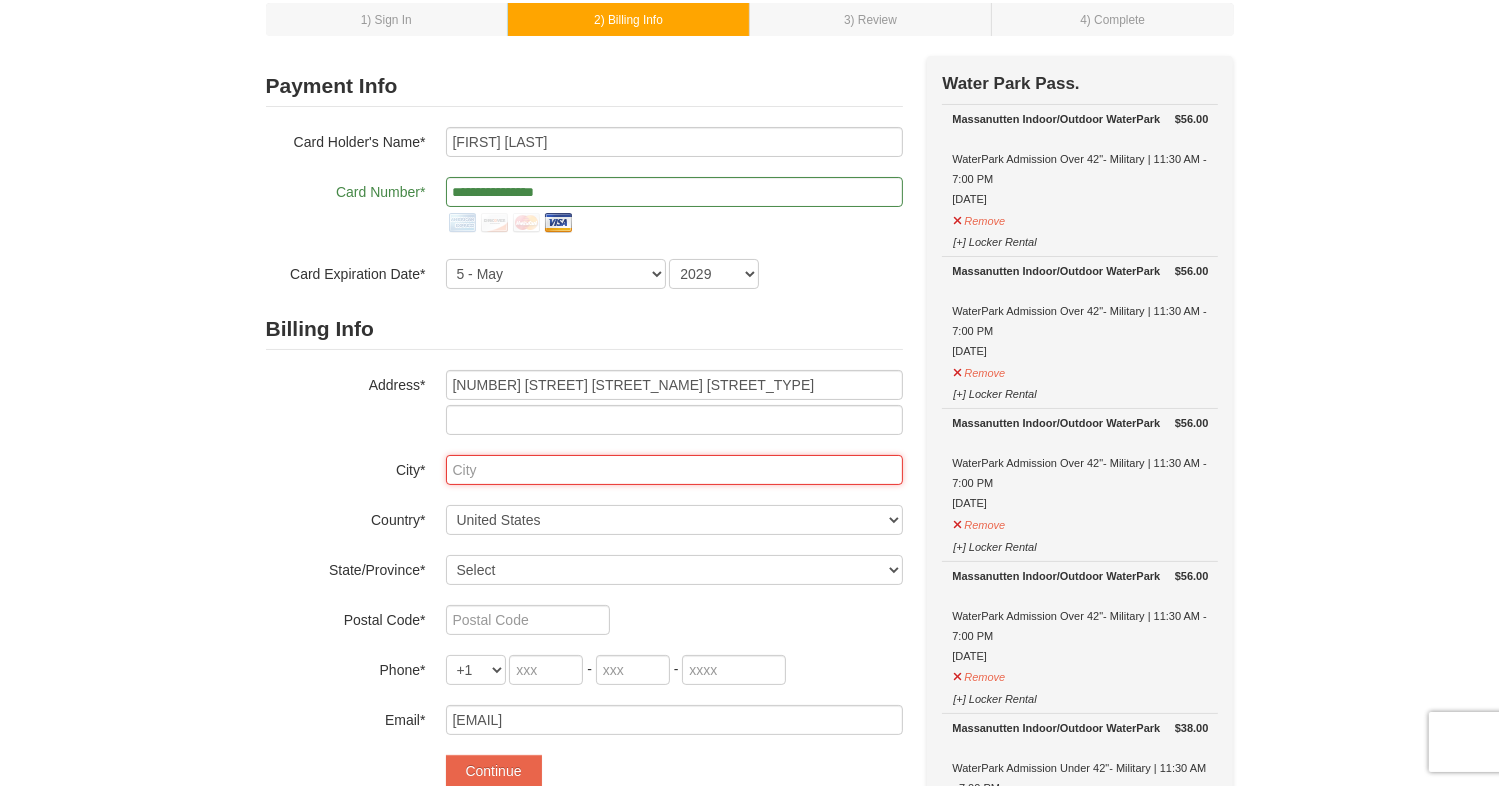 type on "[CITY]" 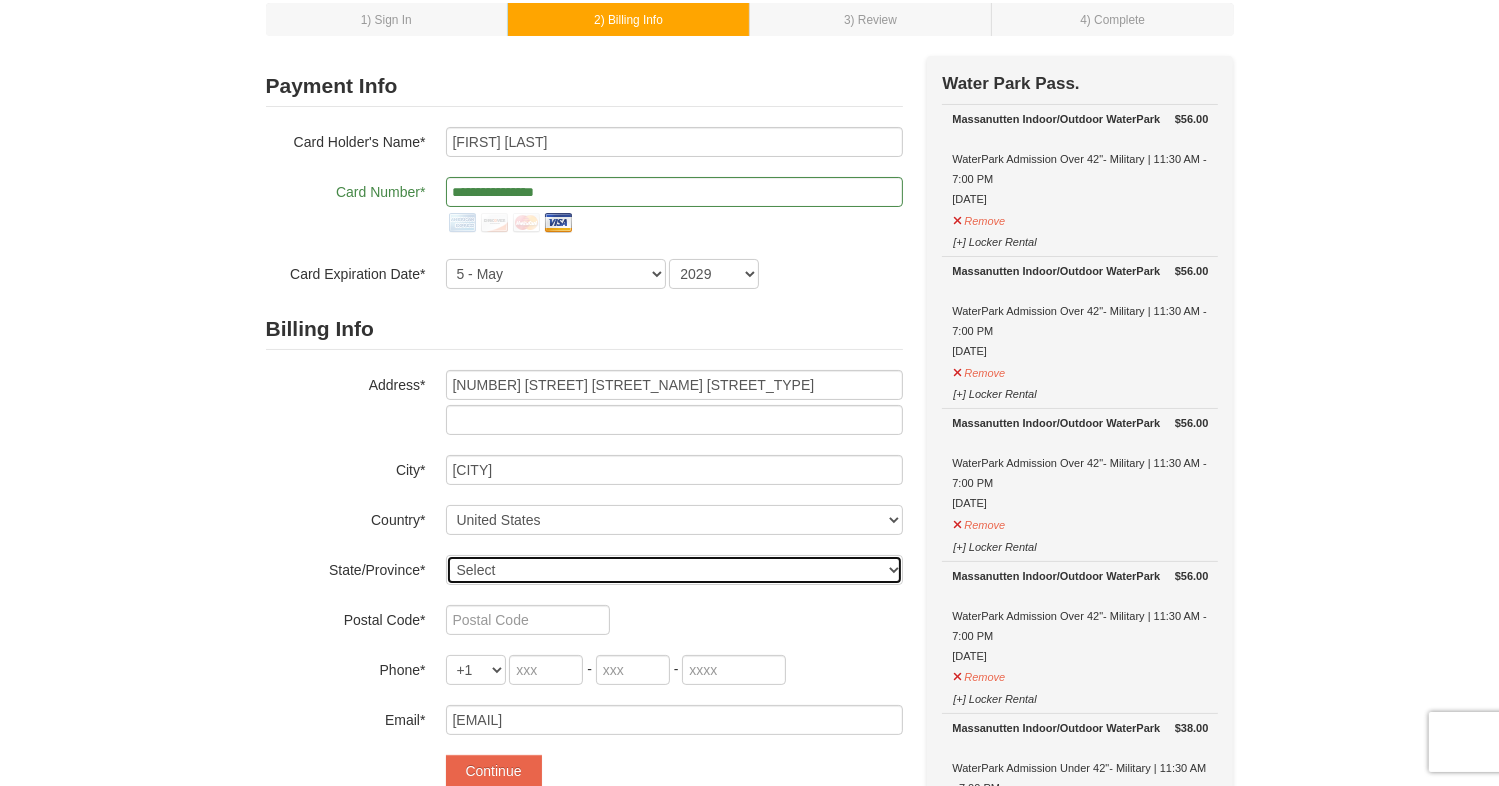 select on "MD" 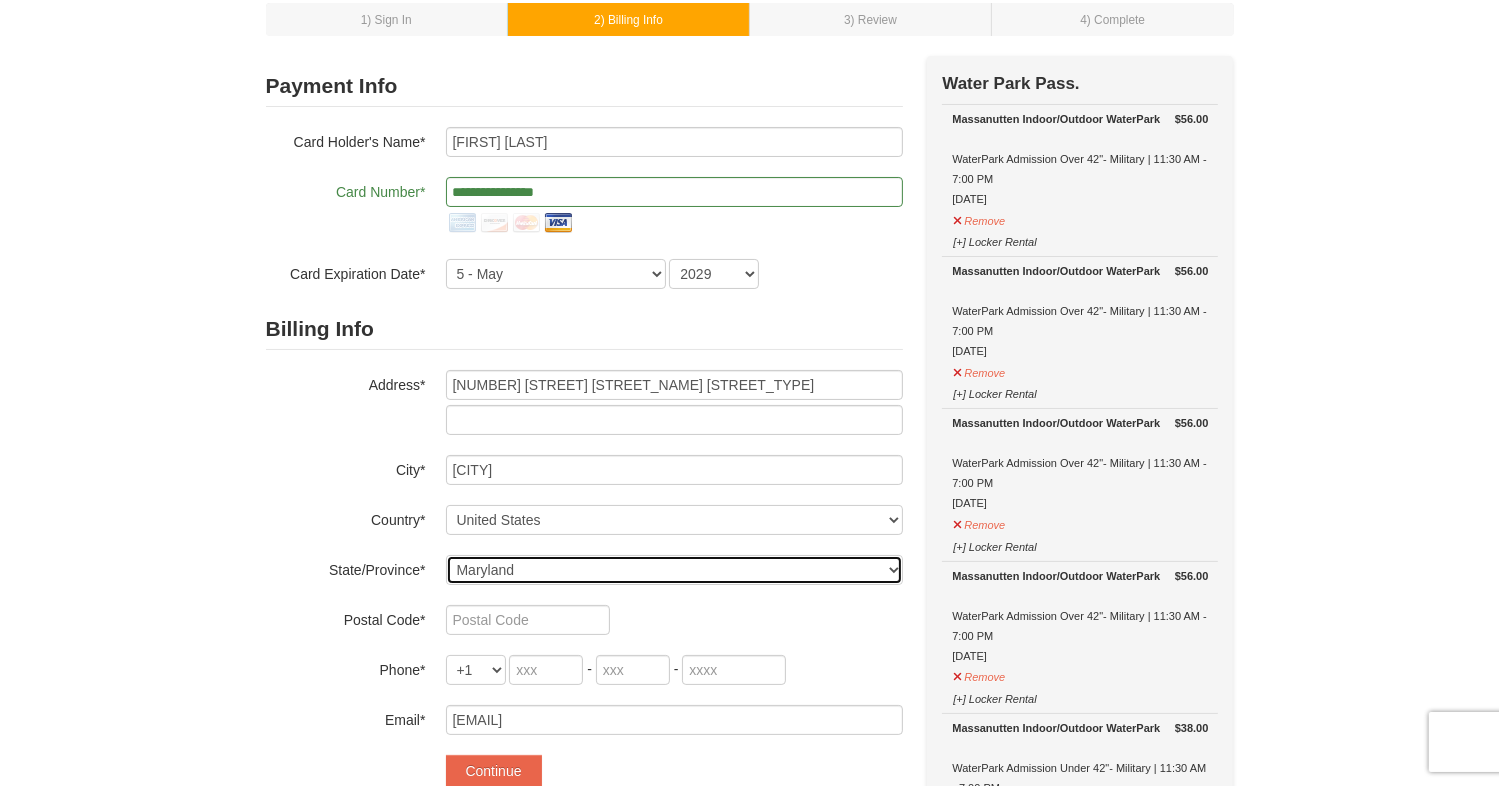 type on "[POSTAL_CODE]" 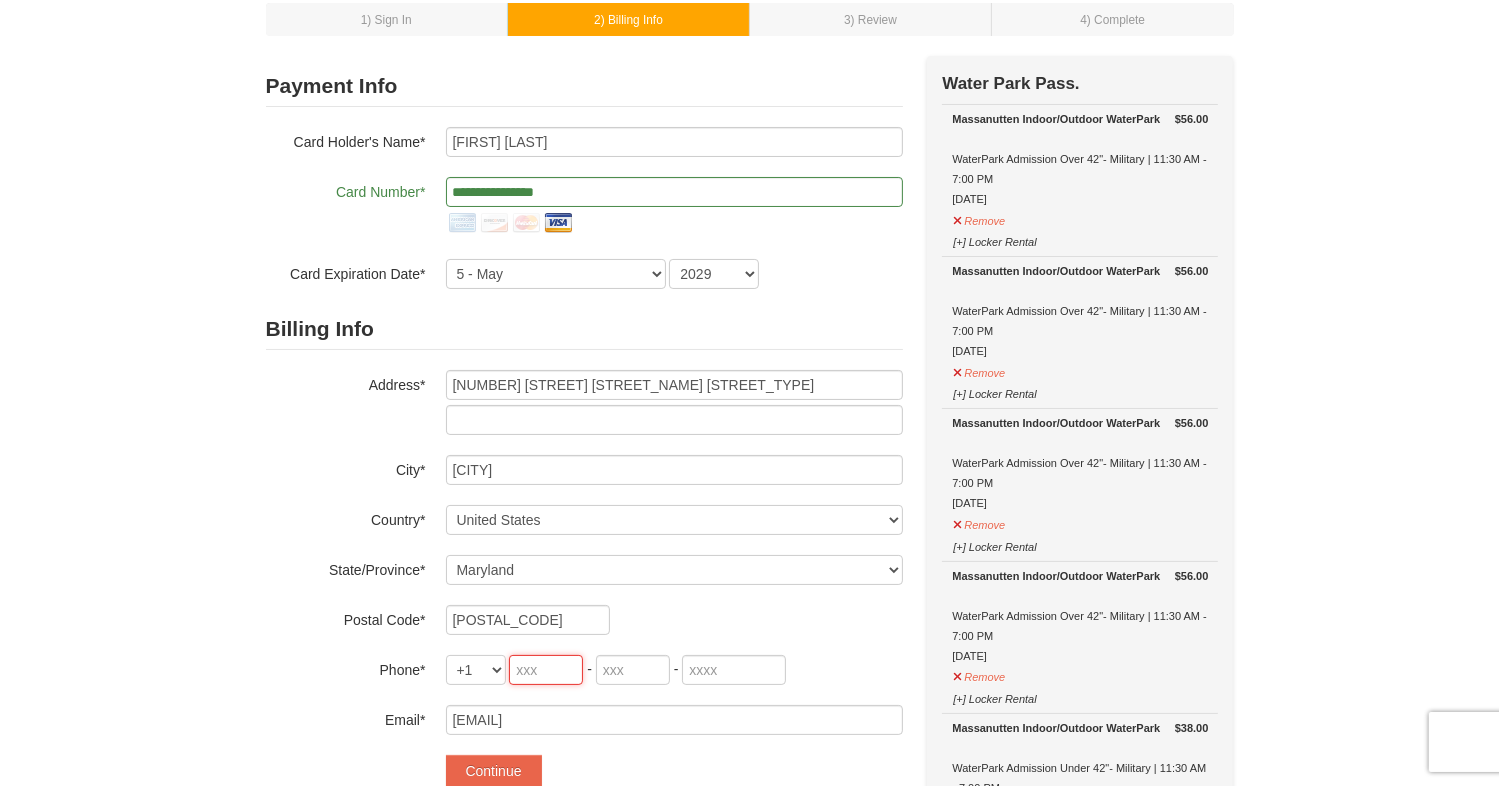 type on "480" 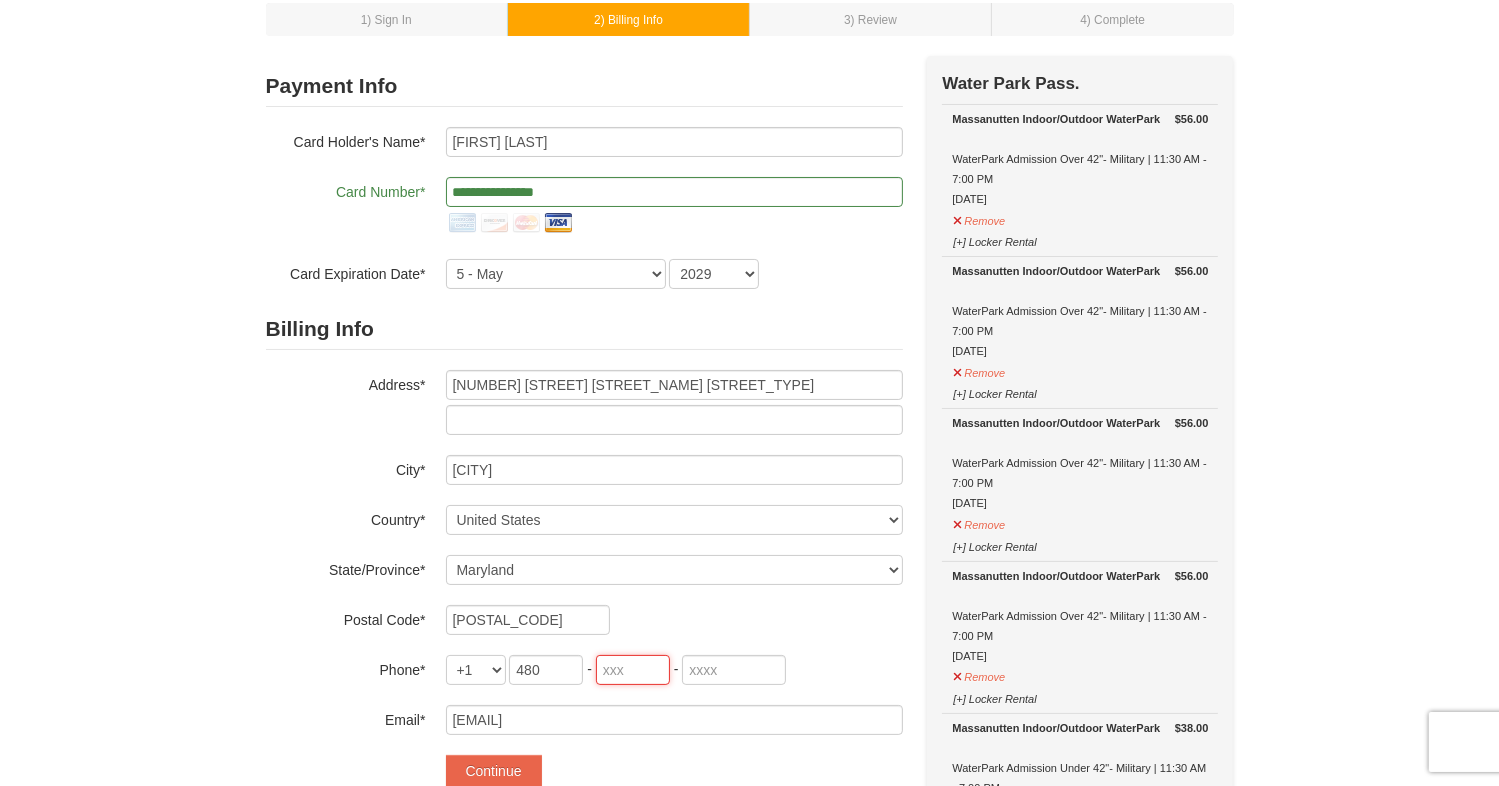 type on "244" 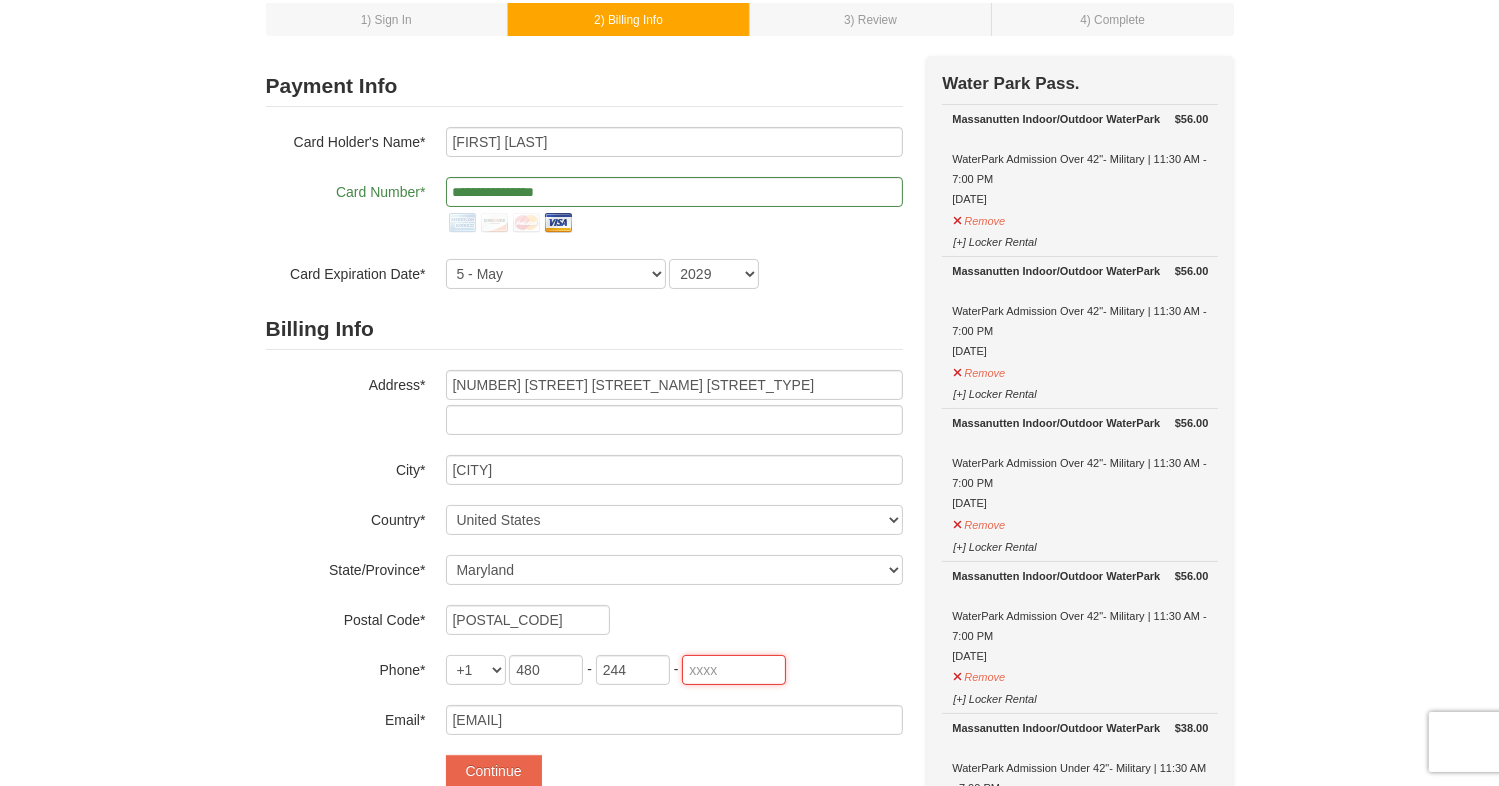type on "9402" 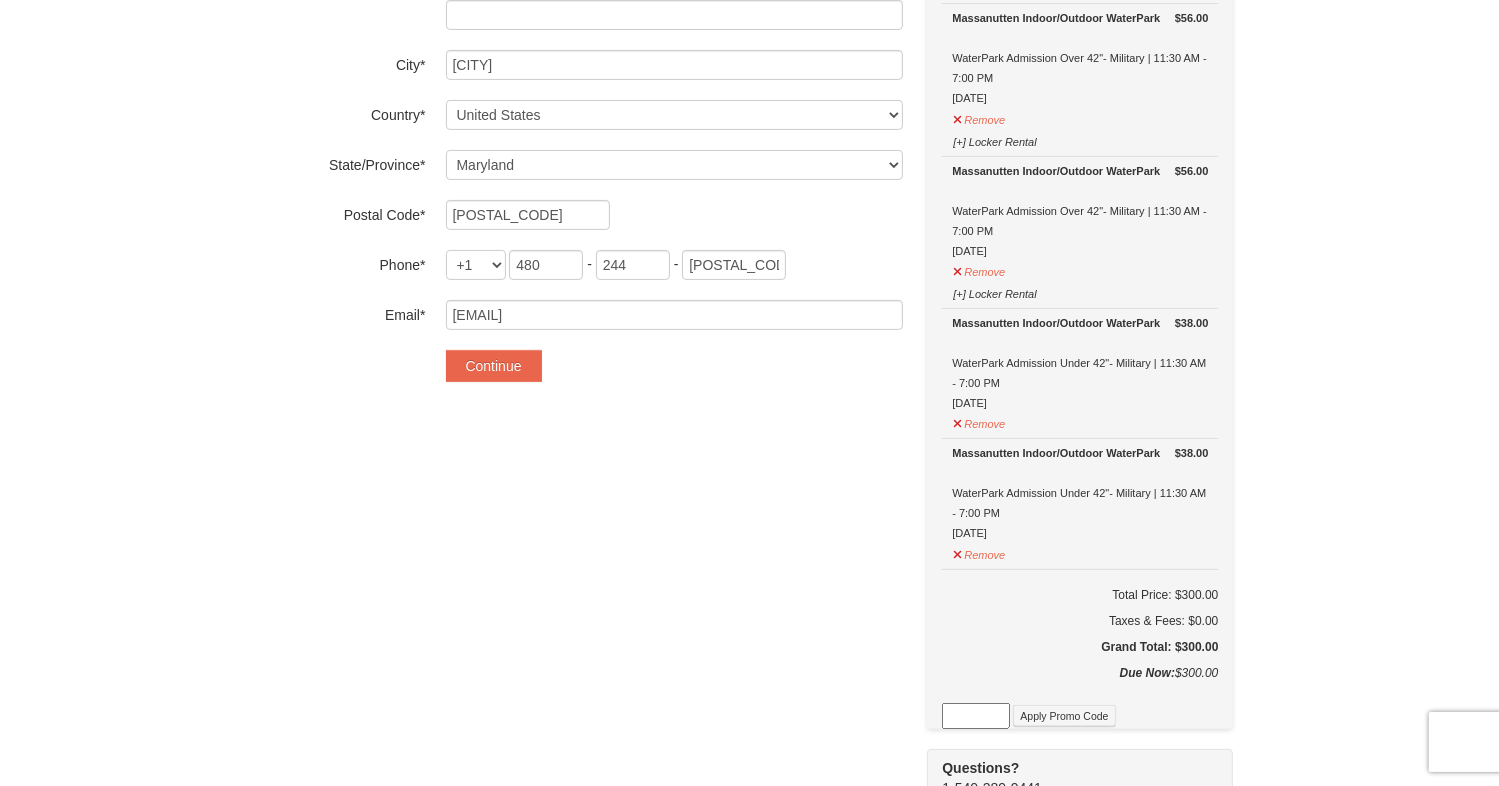 scroll, scrollTop: 523, scrollLeft: 0, axis: vertical 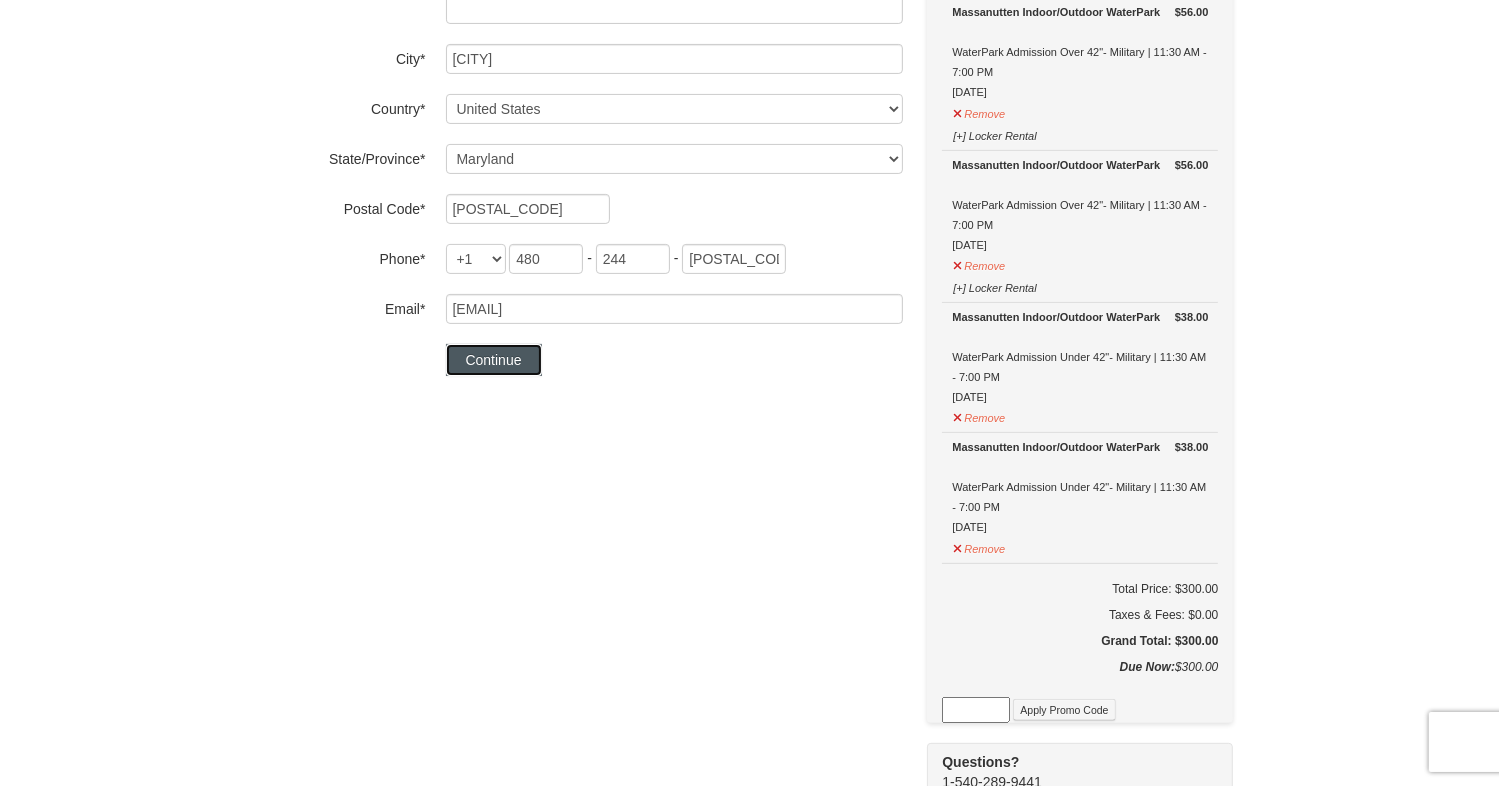 click on "Continue" at bounding box center [494, 360] 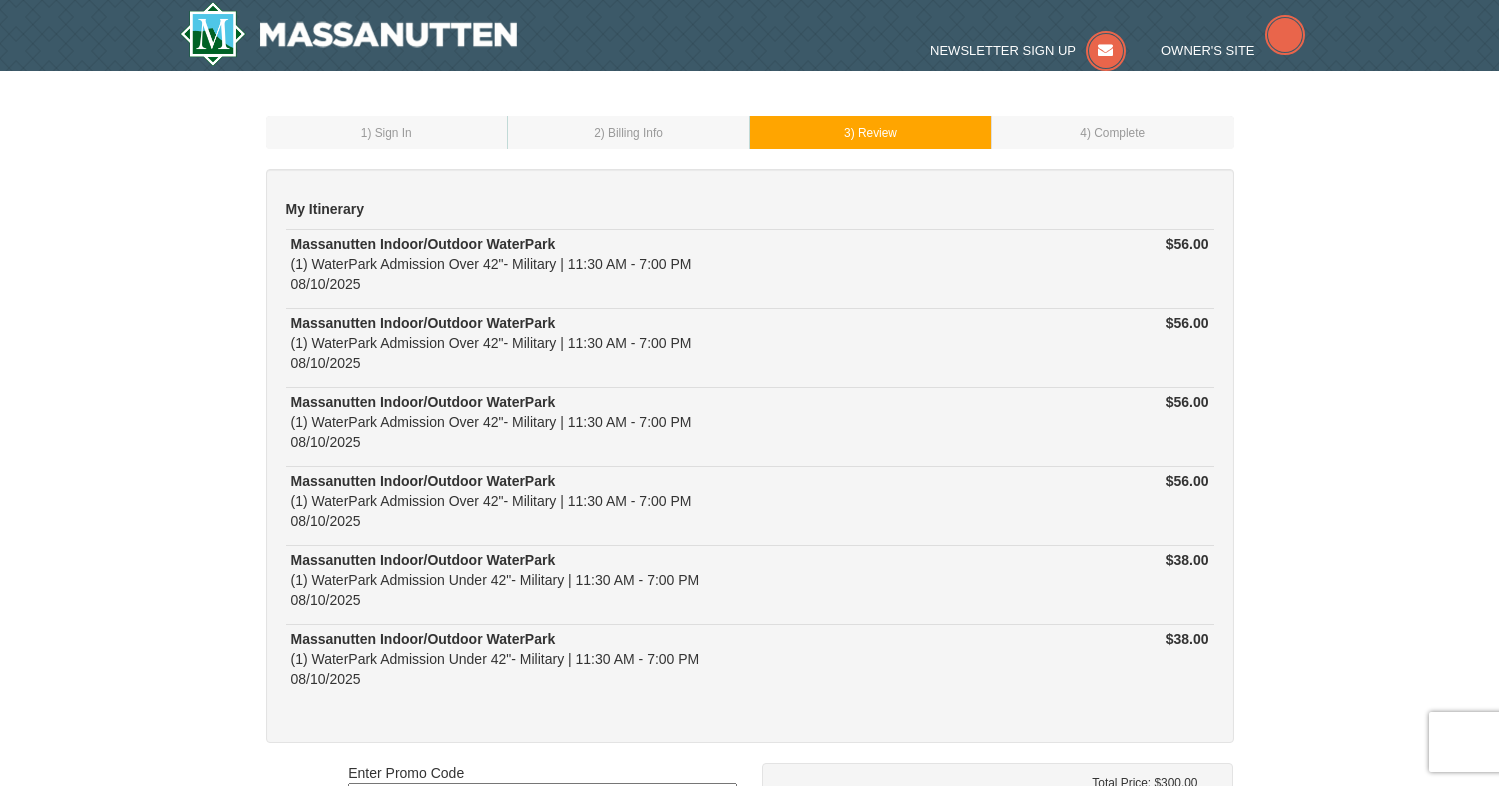 scroll, scrollTop: 0, scrollLeft: 0, axis: both 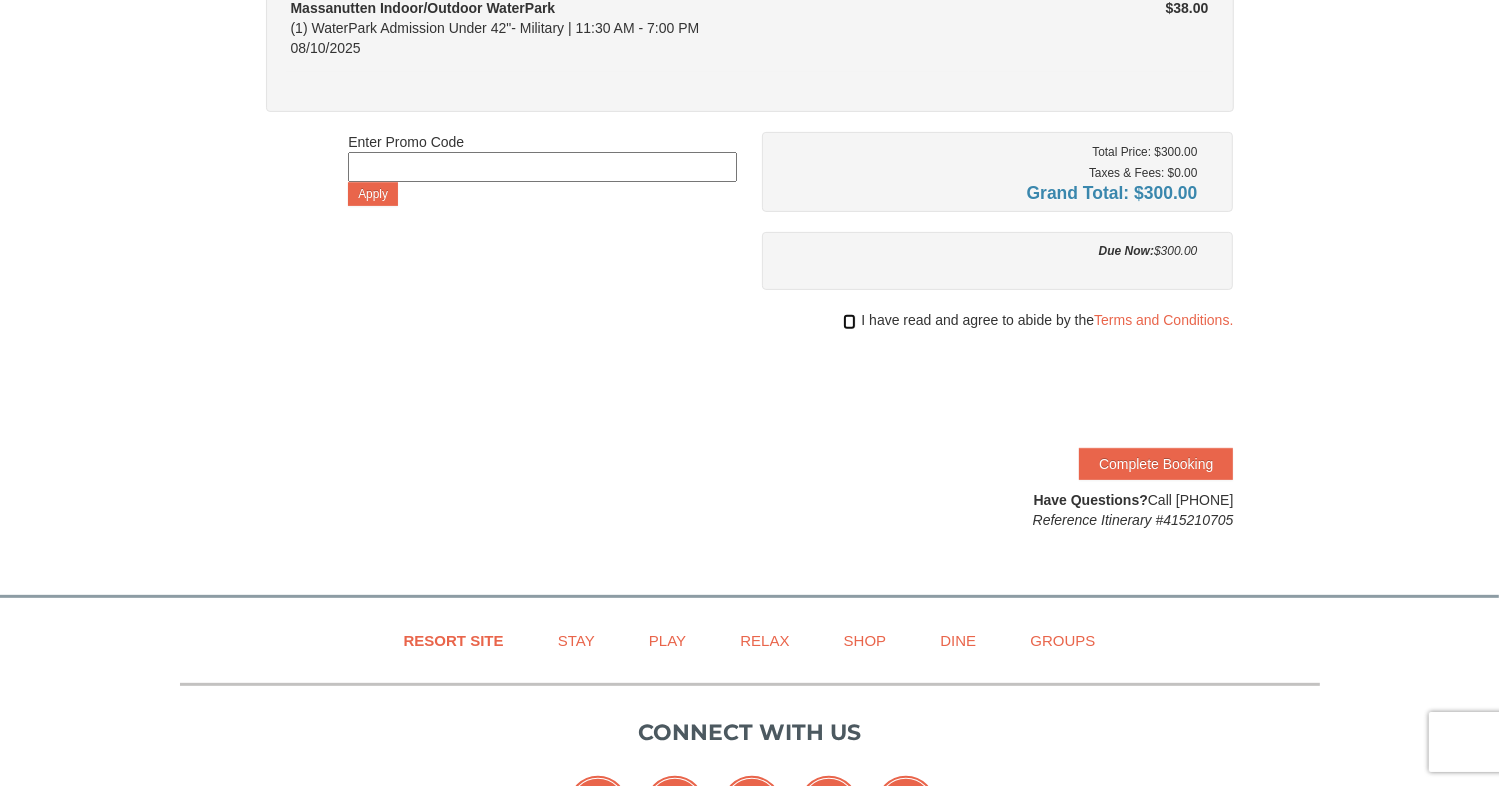 click at bounding box center (849, 322) 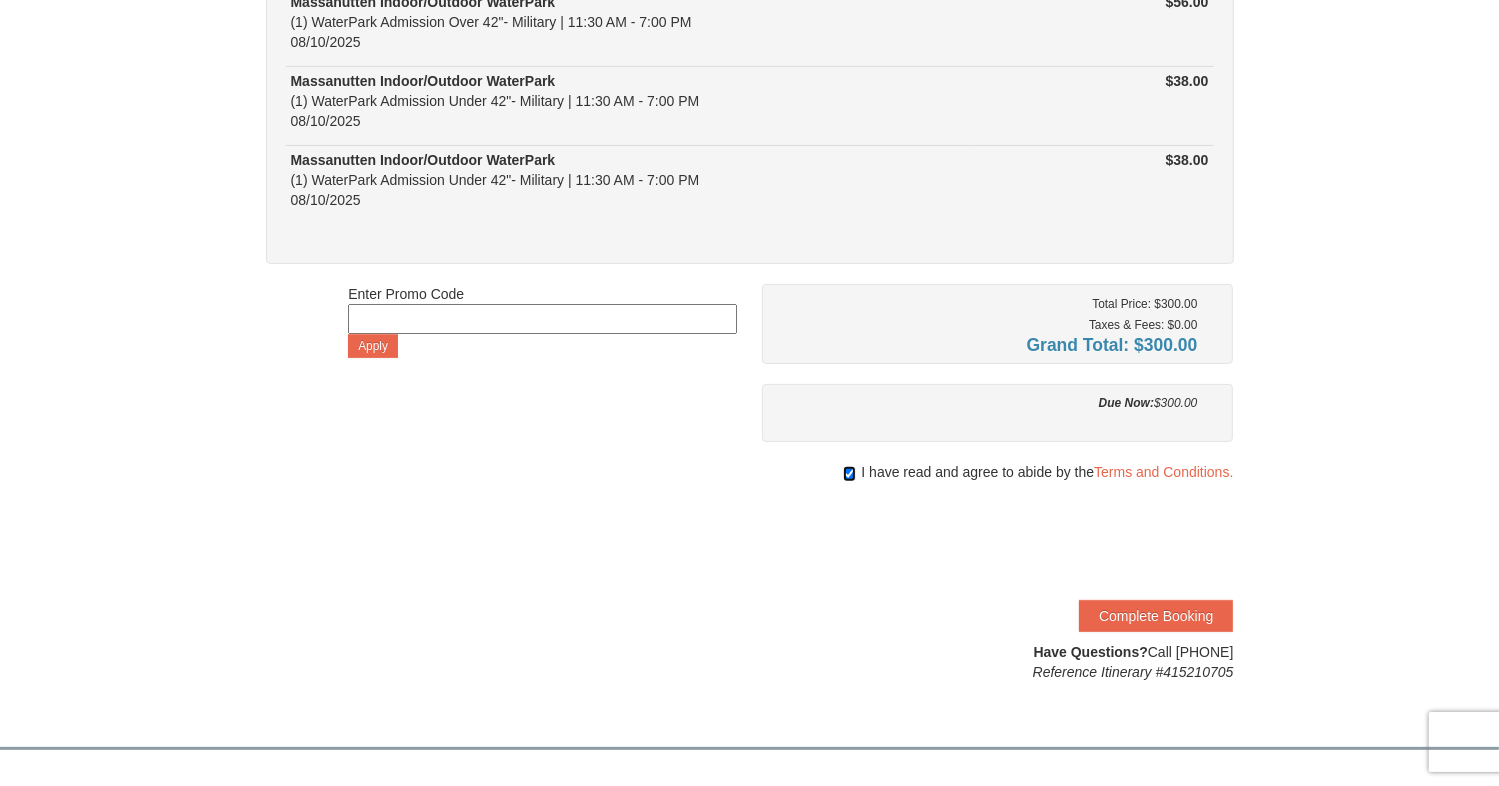 scroll, scrollTop: 536, scrollLeft: 0, axis: vertical 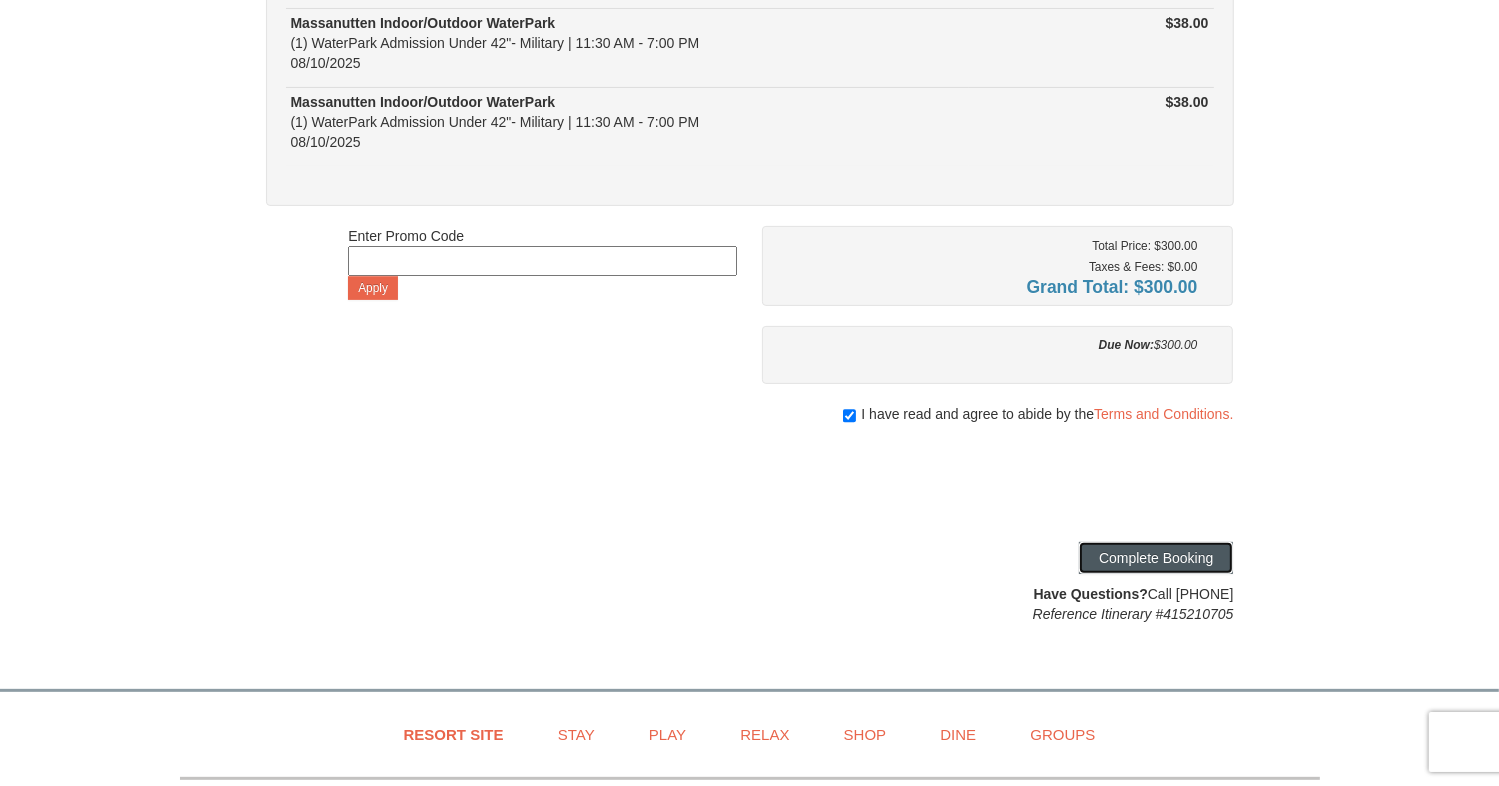 click on "Complete Booking" at bounding box center (1156, 558) 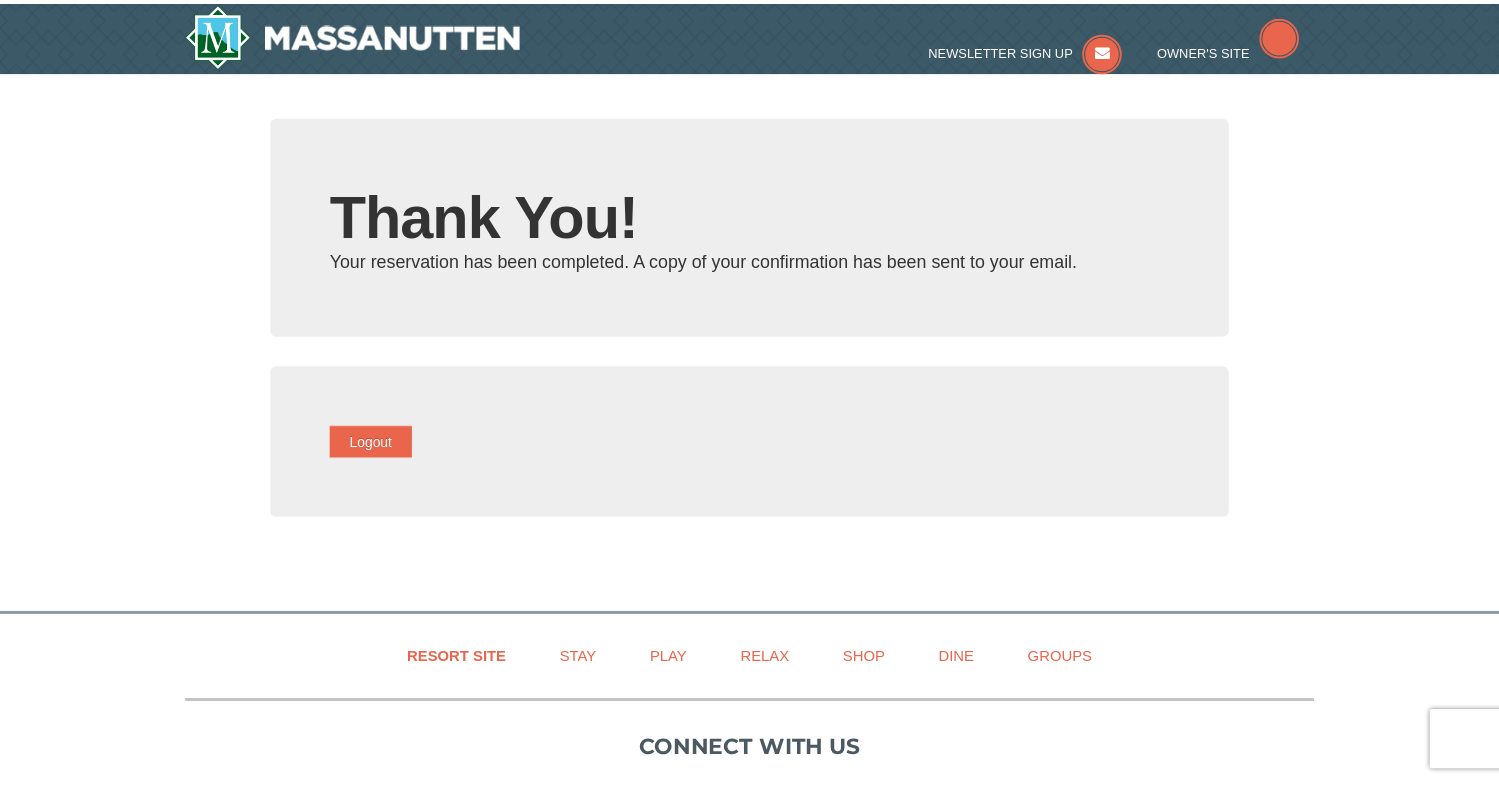 scroll, scrollTop: 0, scrollLeft: 0, axis: both 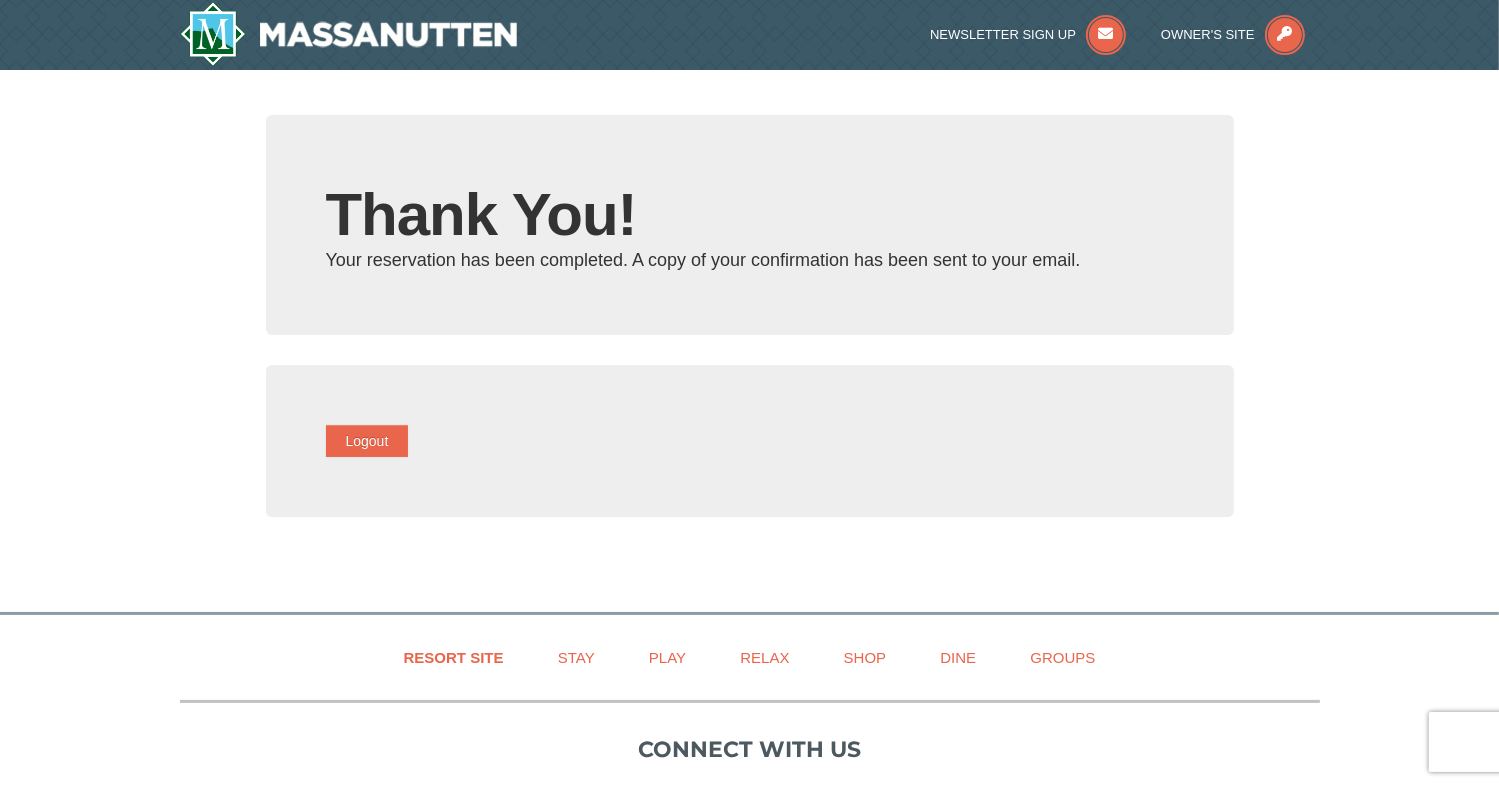 type on "[EMAIL]" 